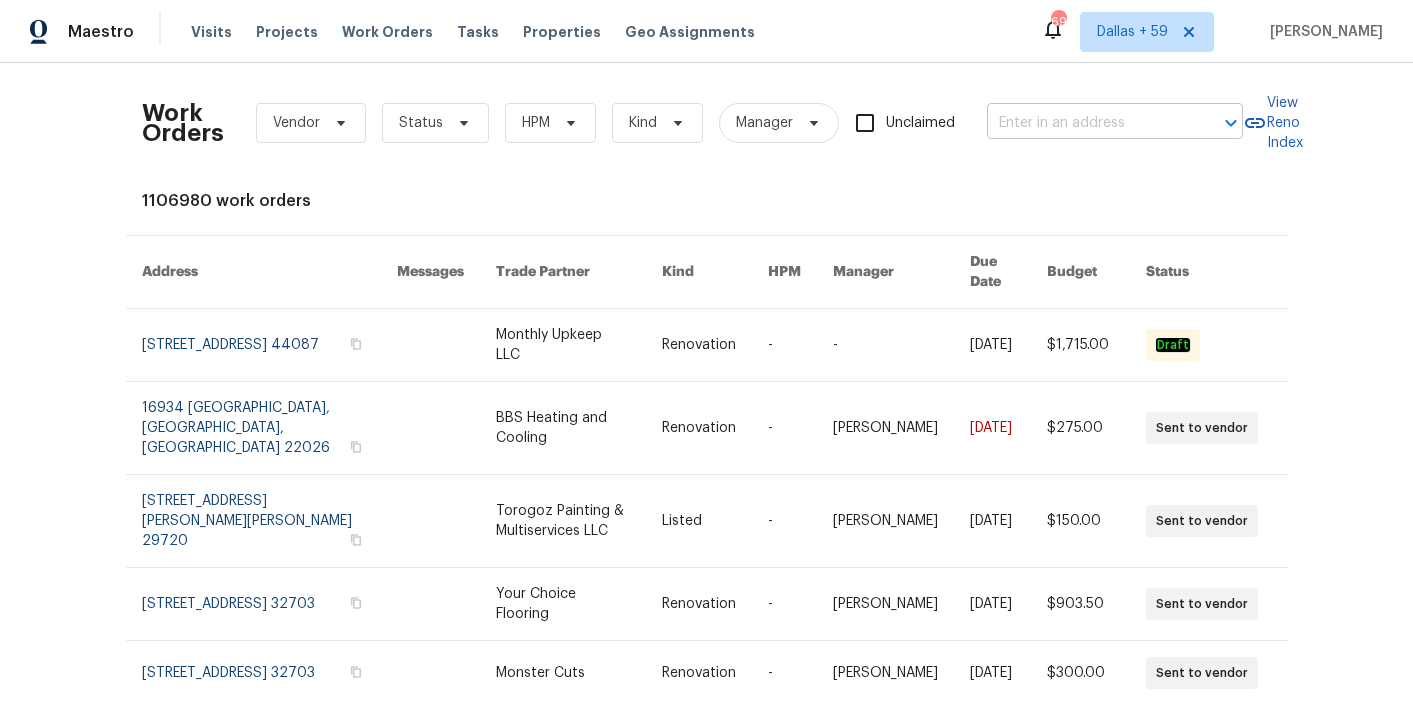 scroll, scrollTop: 0, scrollLeft: 0, axis: both 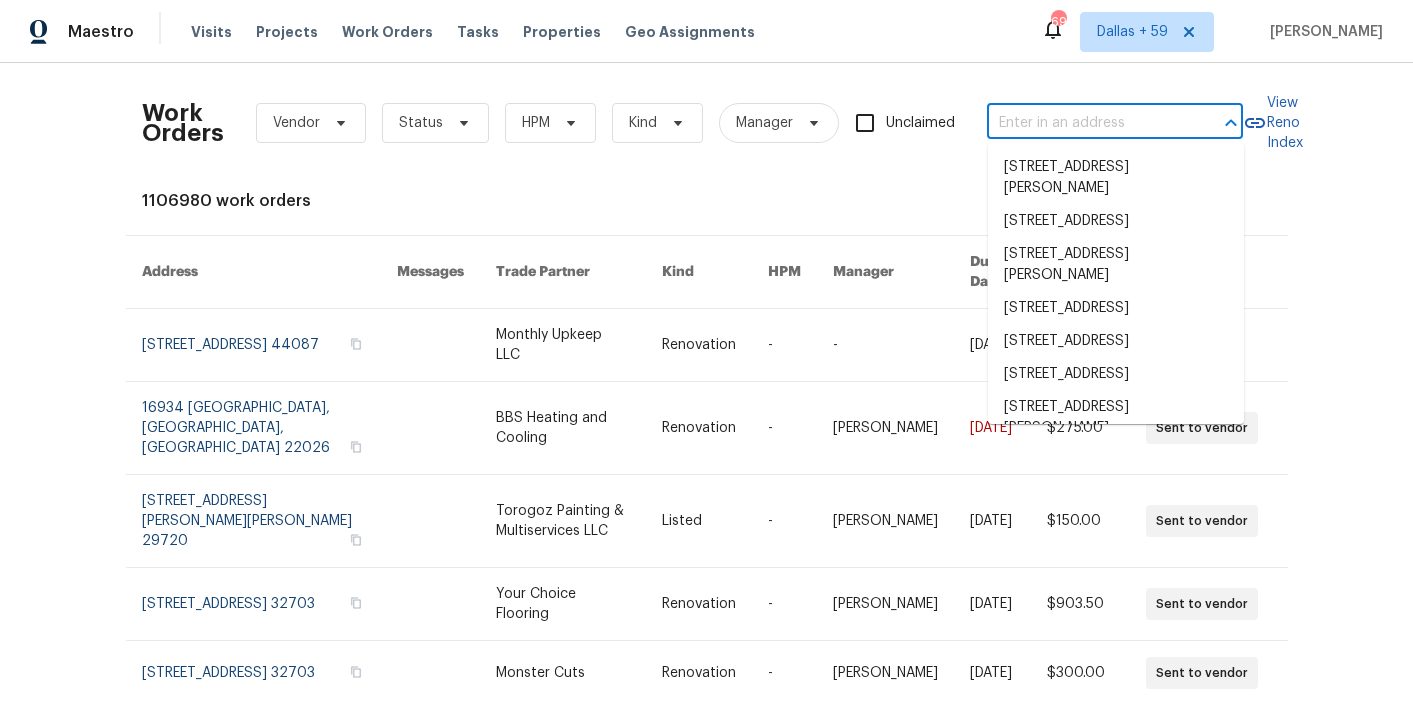 paste on "[STREET_ADDRESS]" 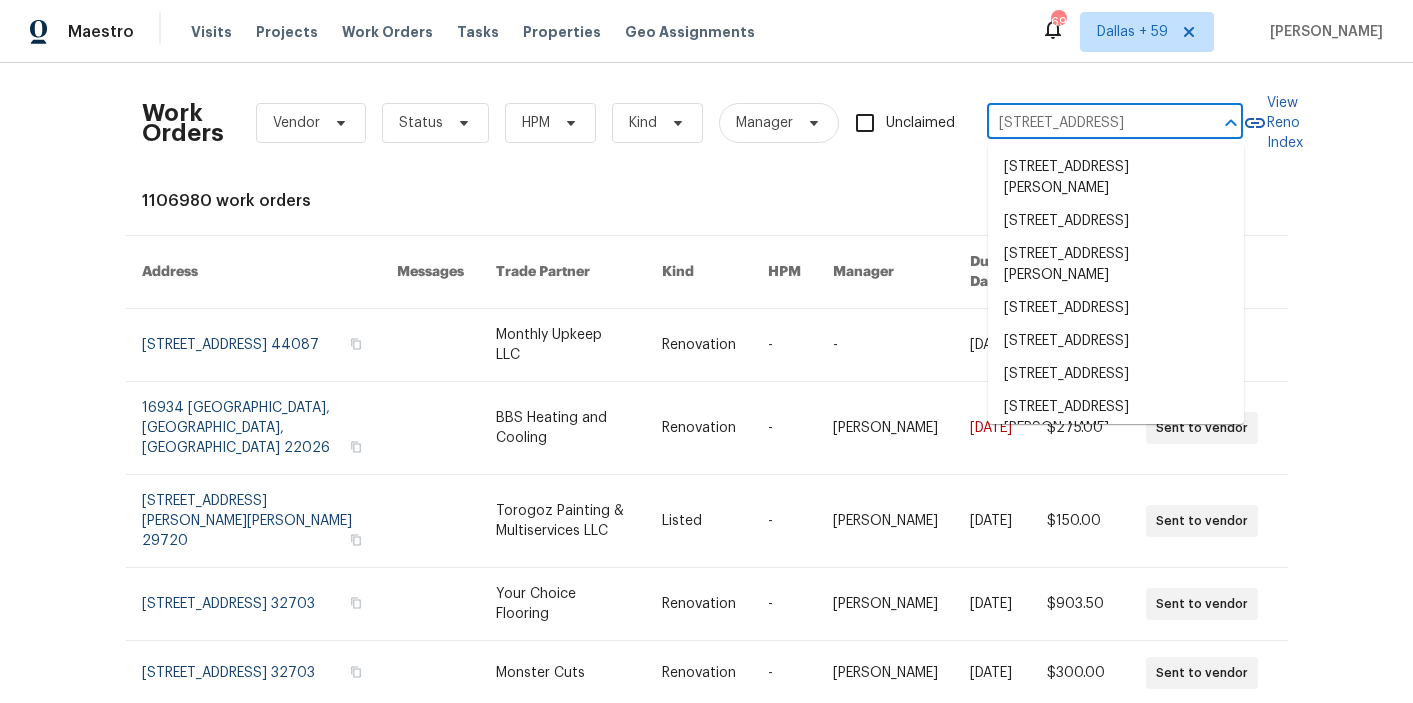 scroll, scrollTop: 0, scrollLeft: 64, axis: horizontal 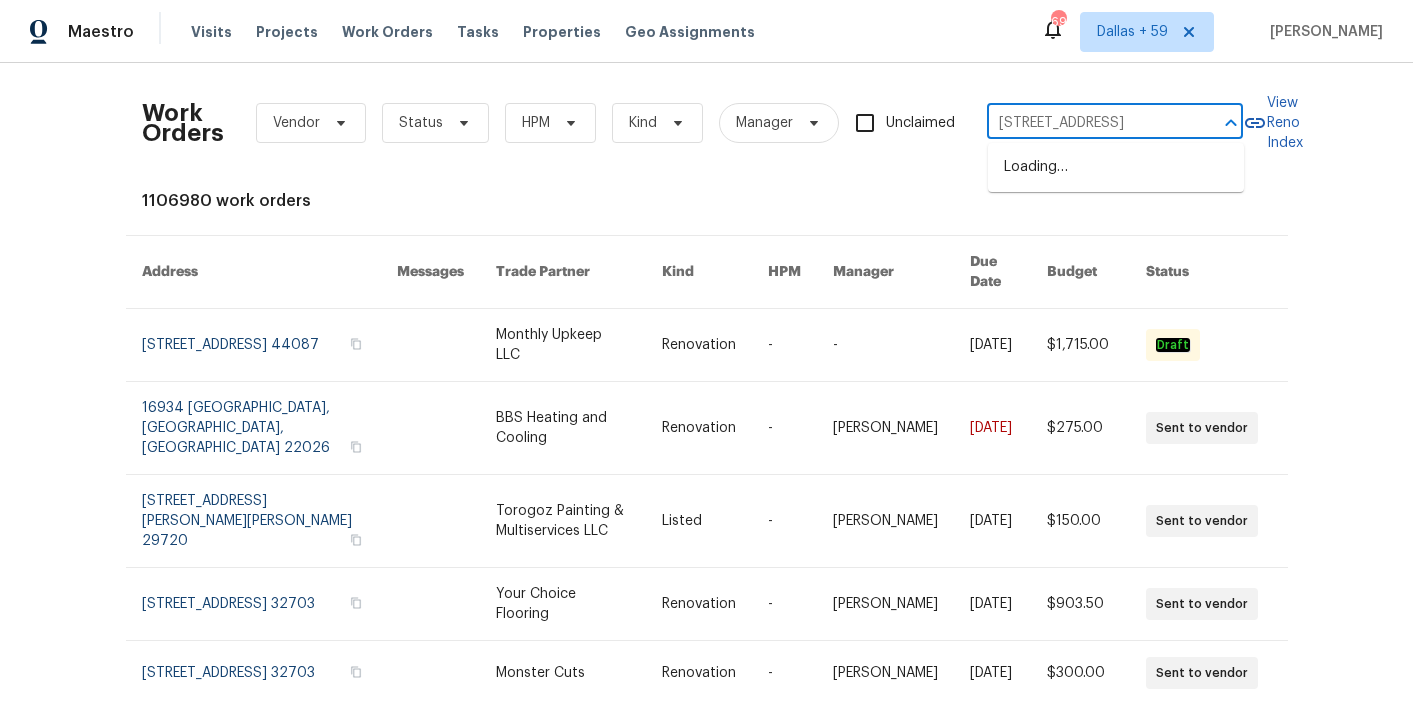 type on "[STREET_ADDRESS]" 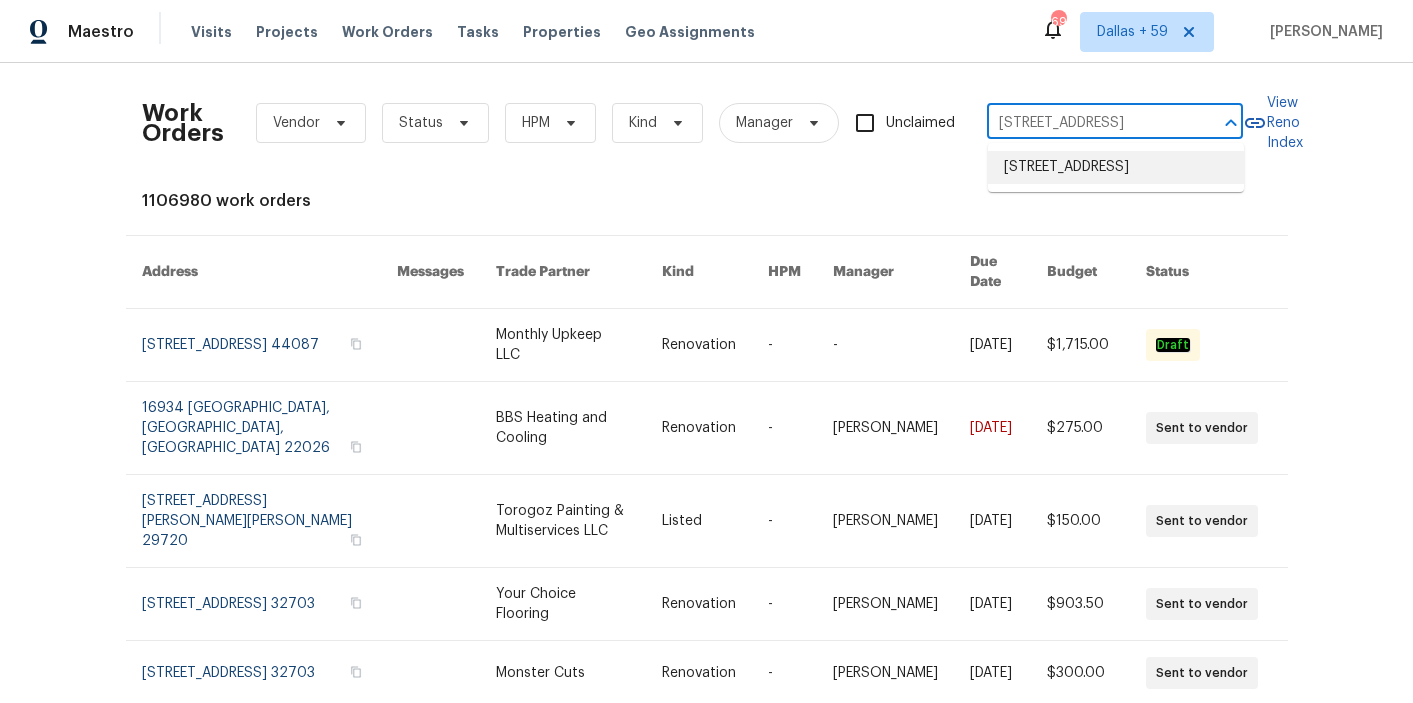 click on "[STREET_ADDRESS]" at bounding box center (1116, 167) 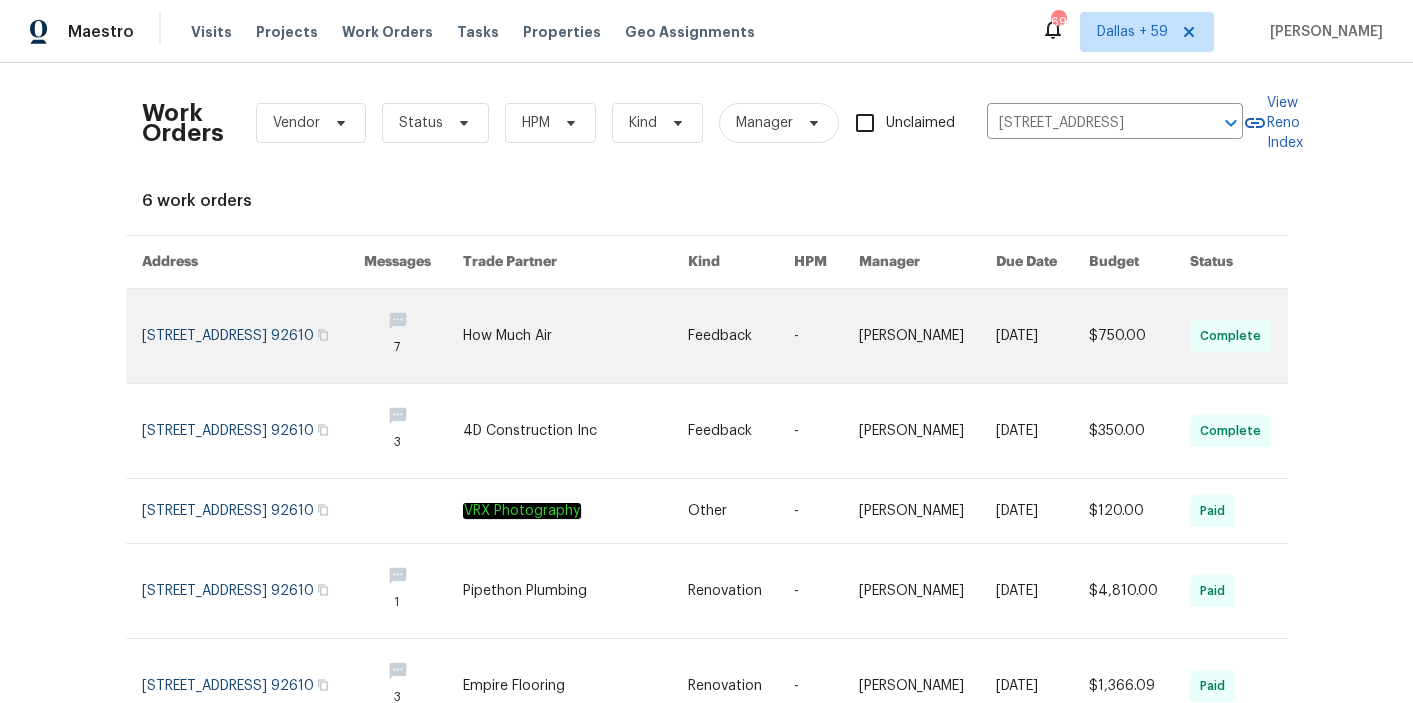 click at bounding box center [575, 336] 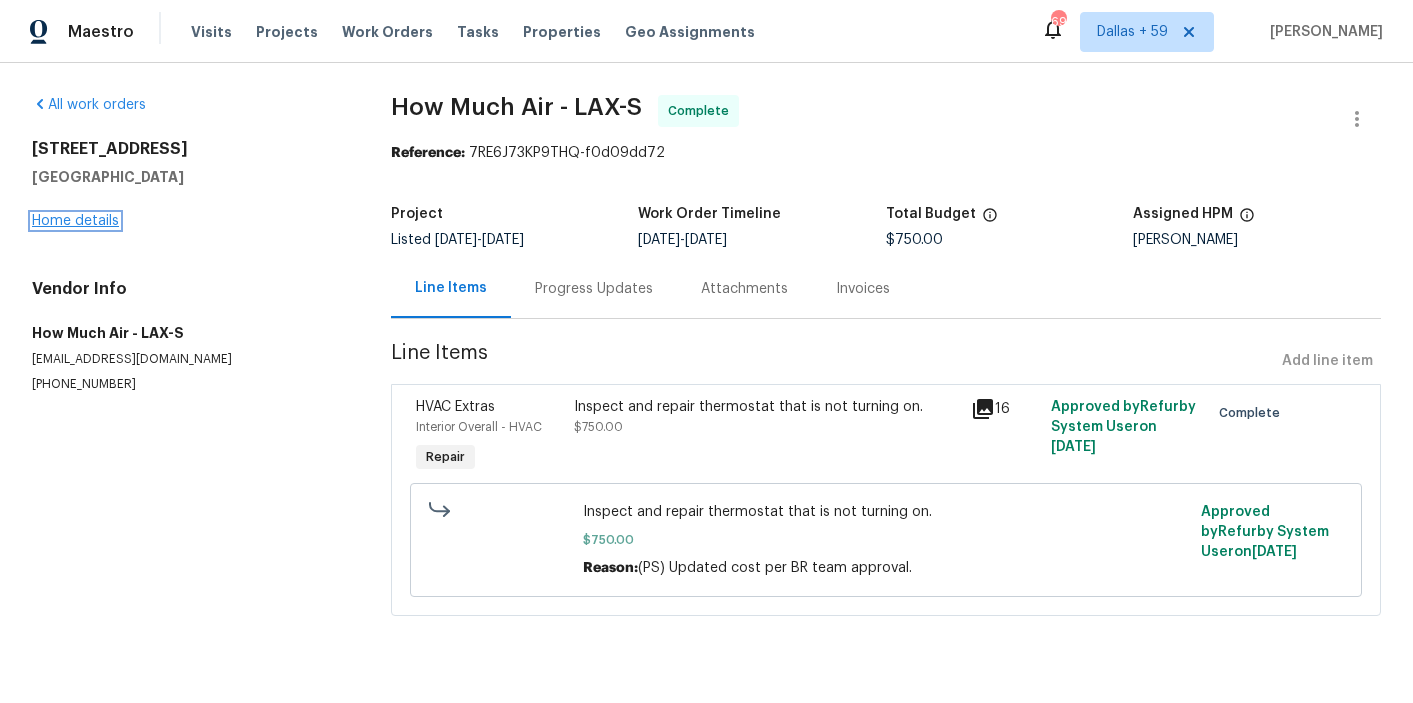 click on "Home details" at bounding box center [75, 221] 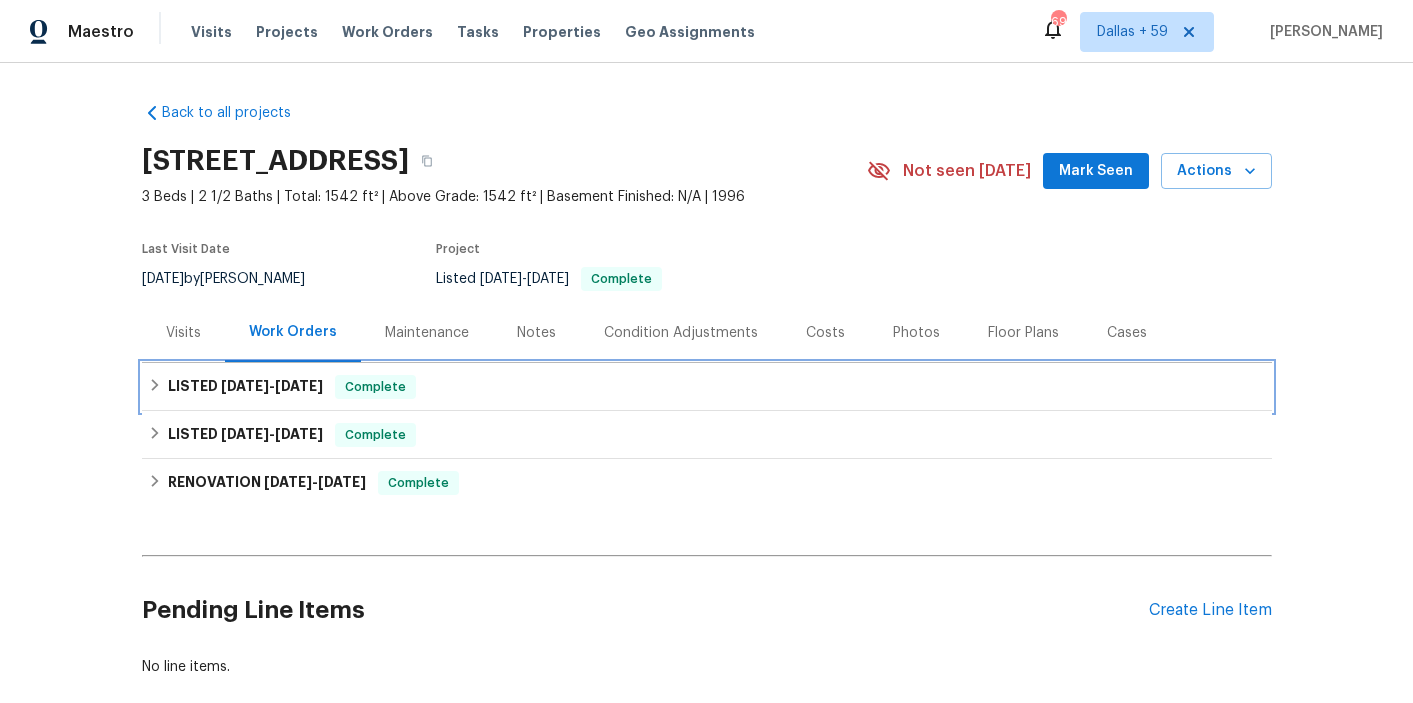 click on "LISTED   [DATE]  -  [DATE] Complete" at bounding box center (707, 387) 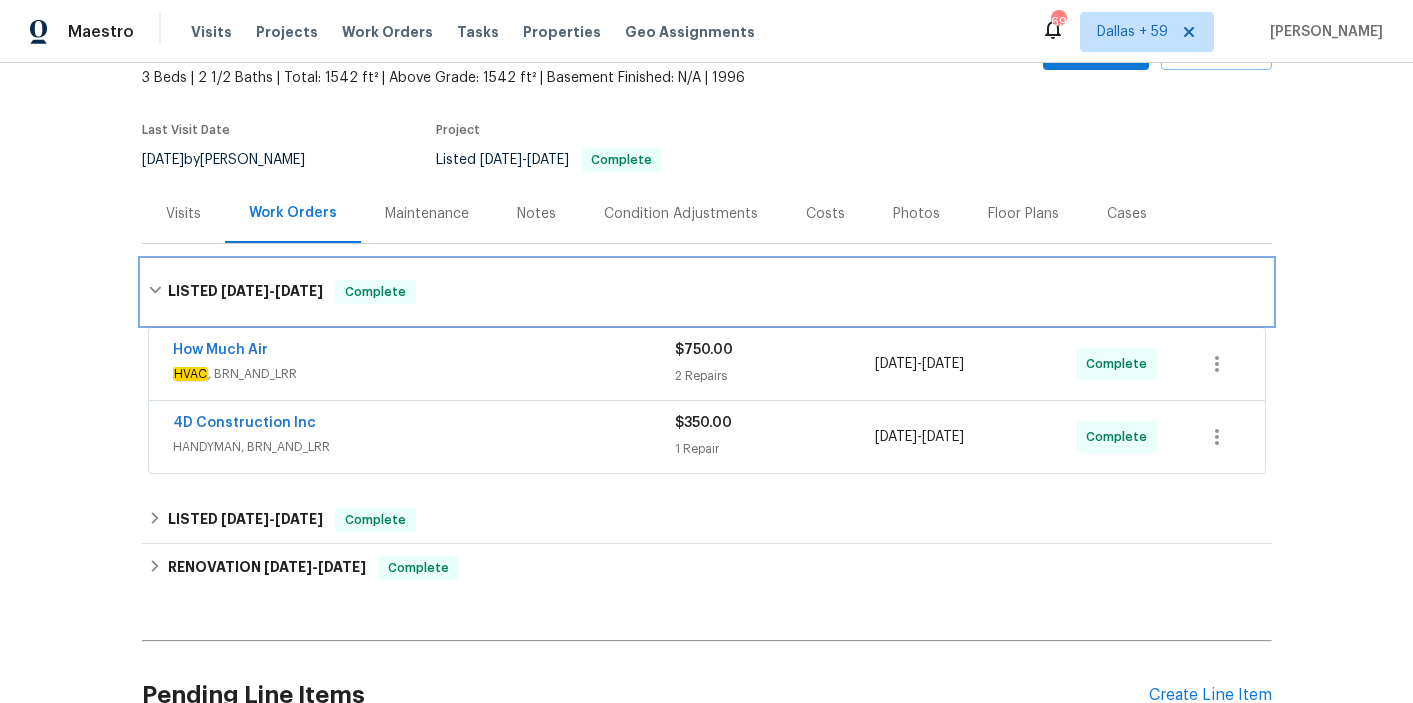 scroll, scrollTop: 144, scrollLeft: 0, axis: vertical 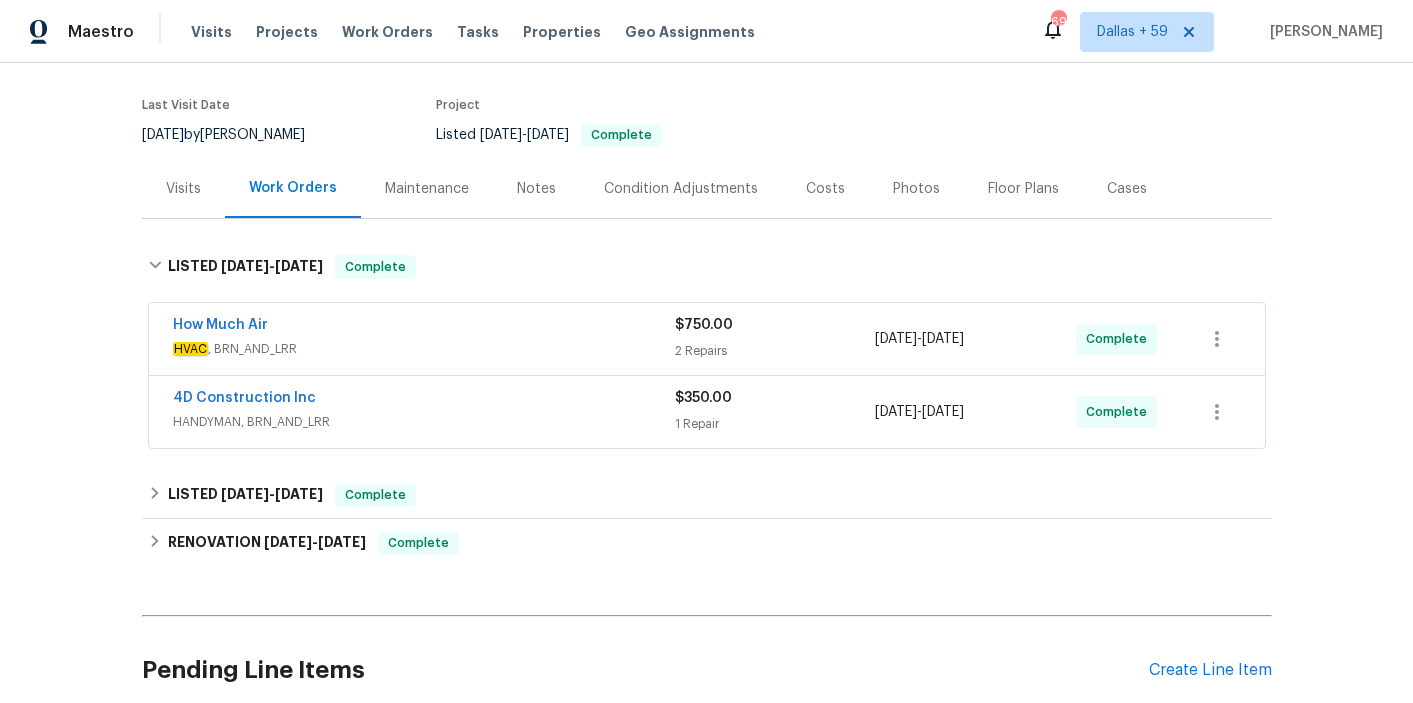 click on "How Much Air" at bounding box center (424, 327) 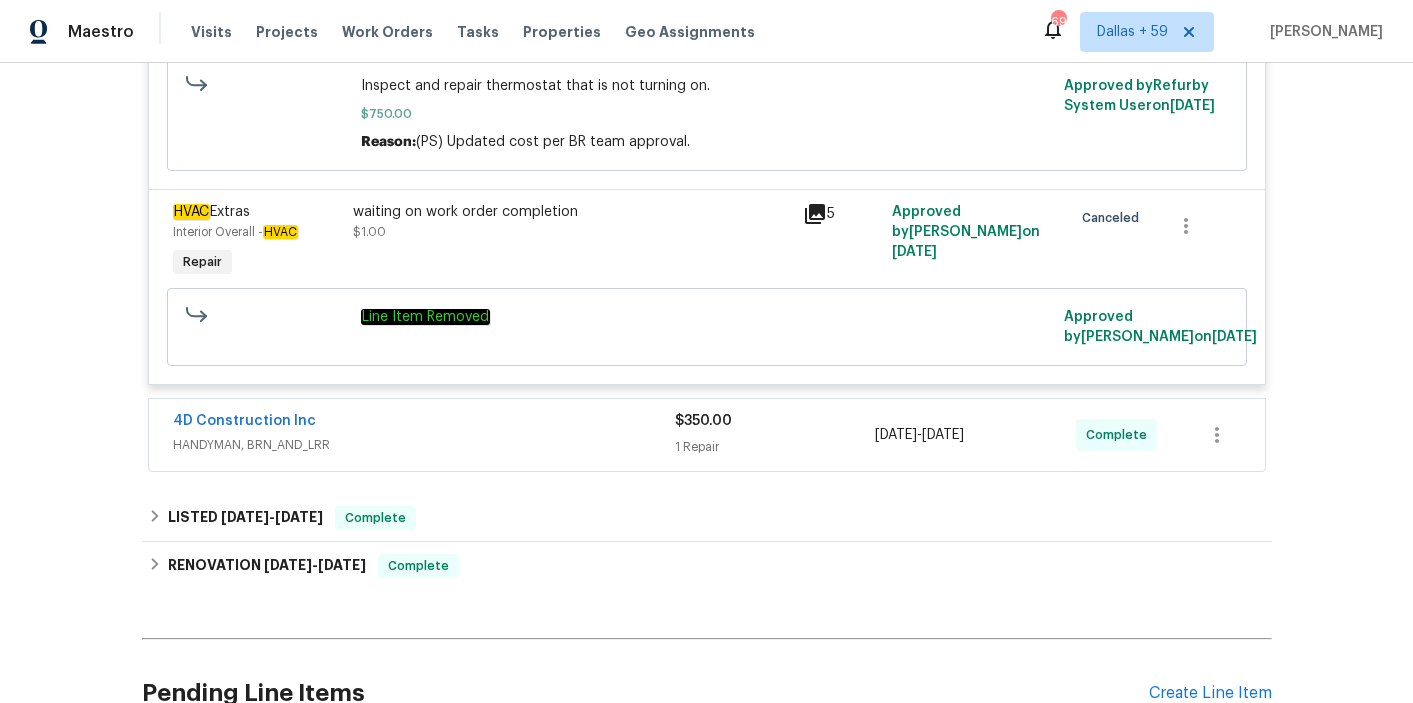 scroll, scrollTop: 617, scrollLeft: 0, axis: vertical 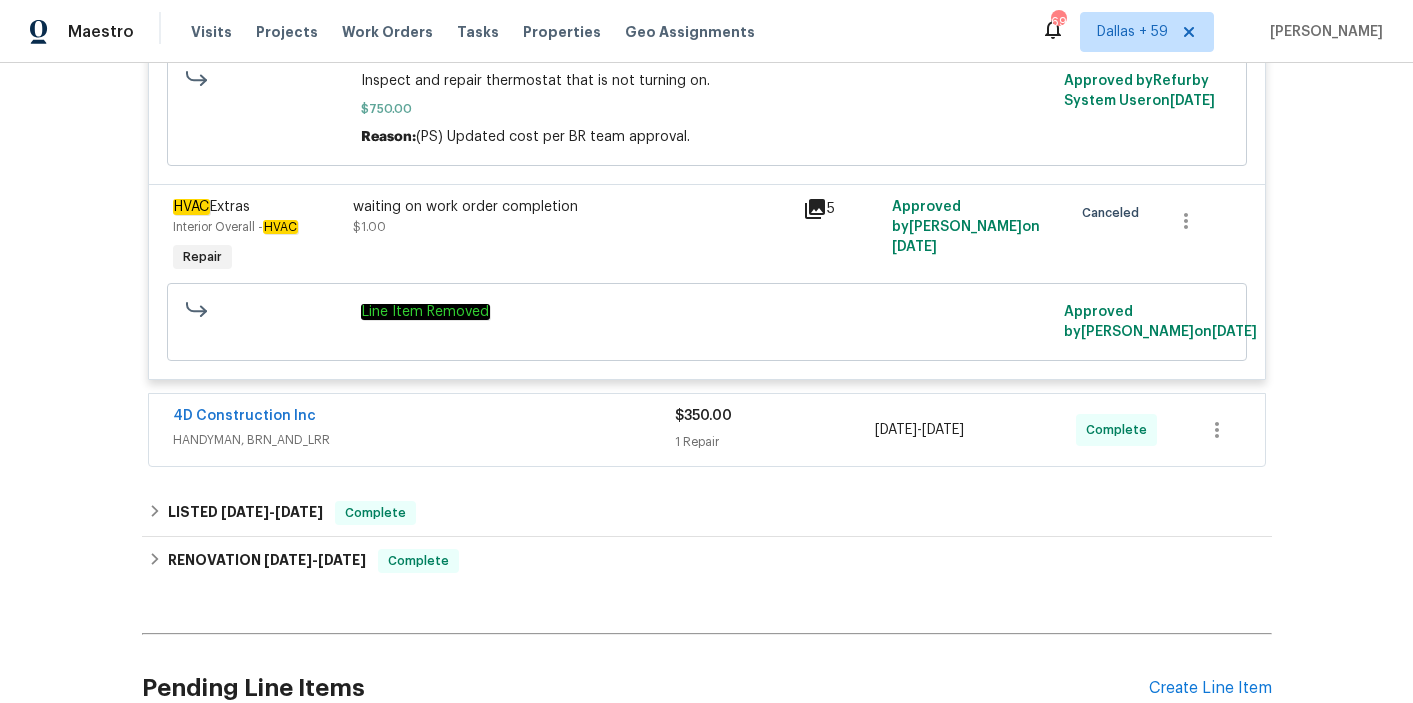 click on "HANDYMAN, BRN_AND_LRR" at bounding box center [424, 440] 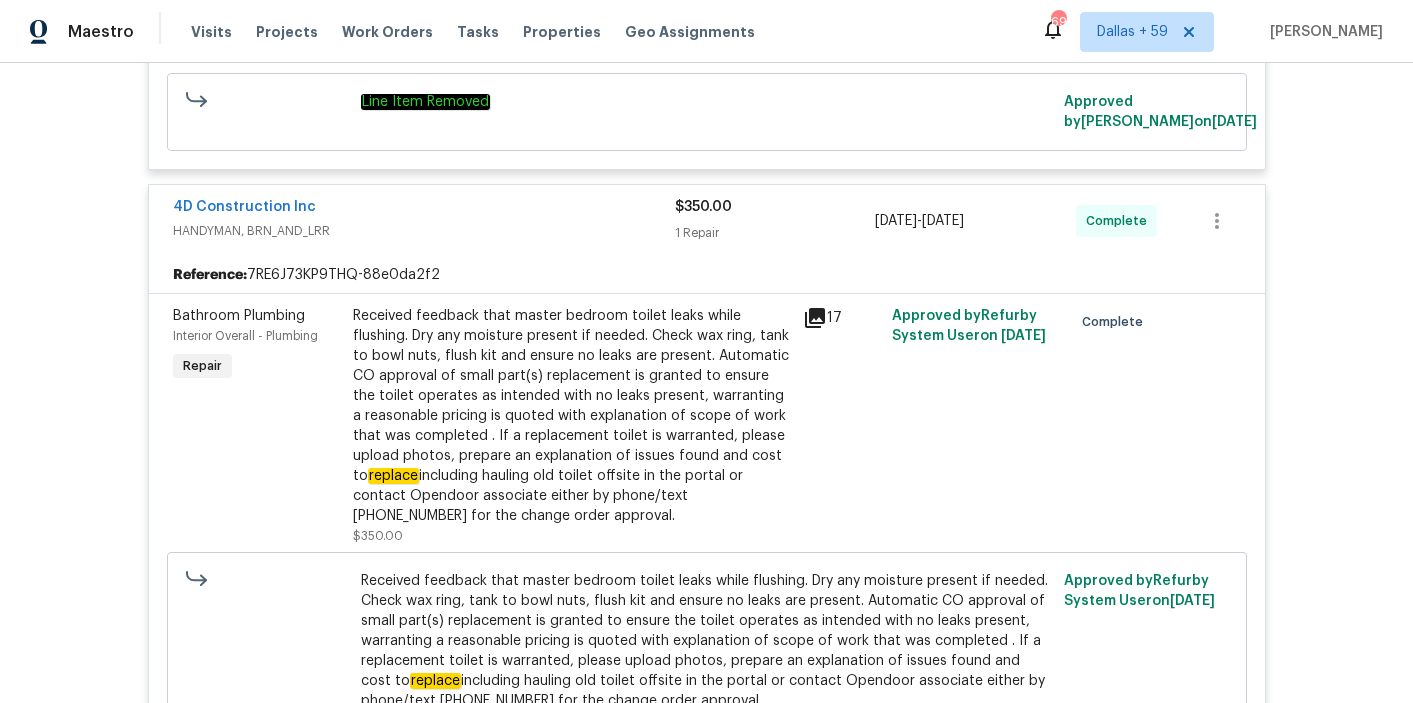 scroll, scrollTop: 829, scrollLeft: 0, axis: vertical 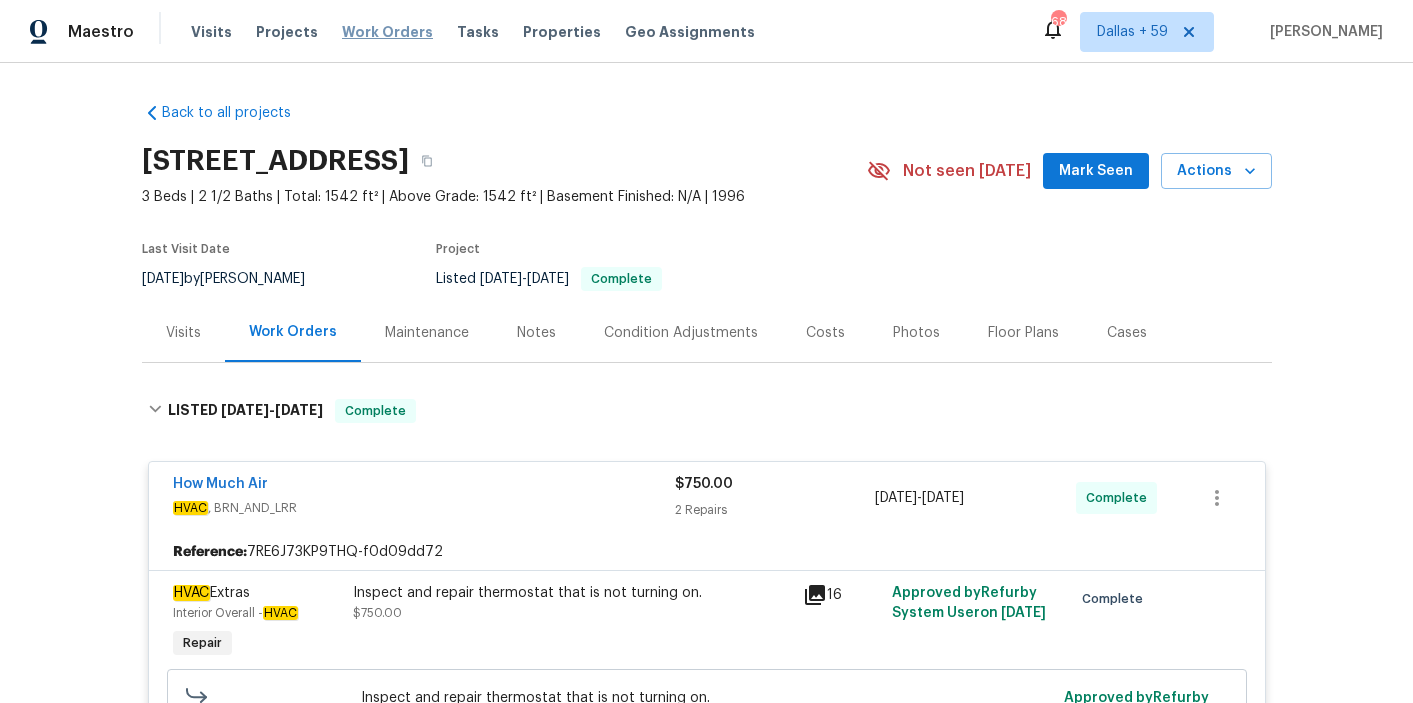 click on "Work Orders" at bounding box center [387, 32] 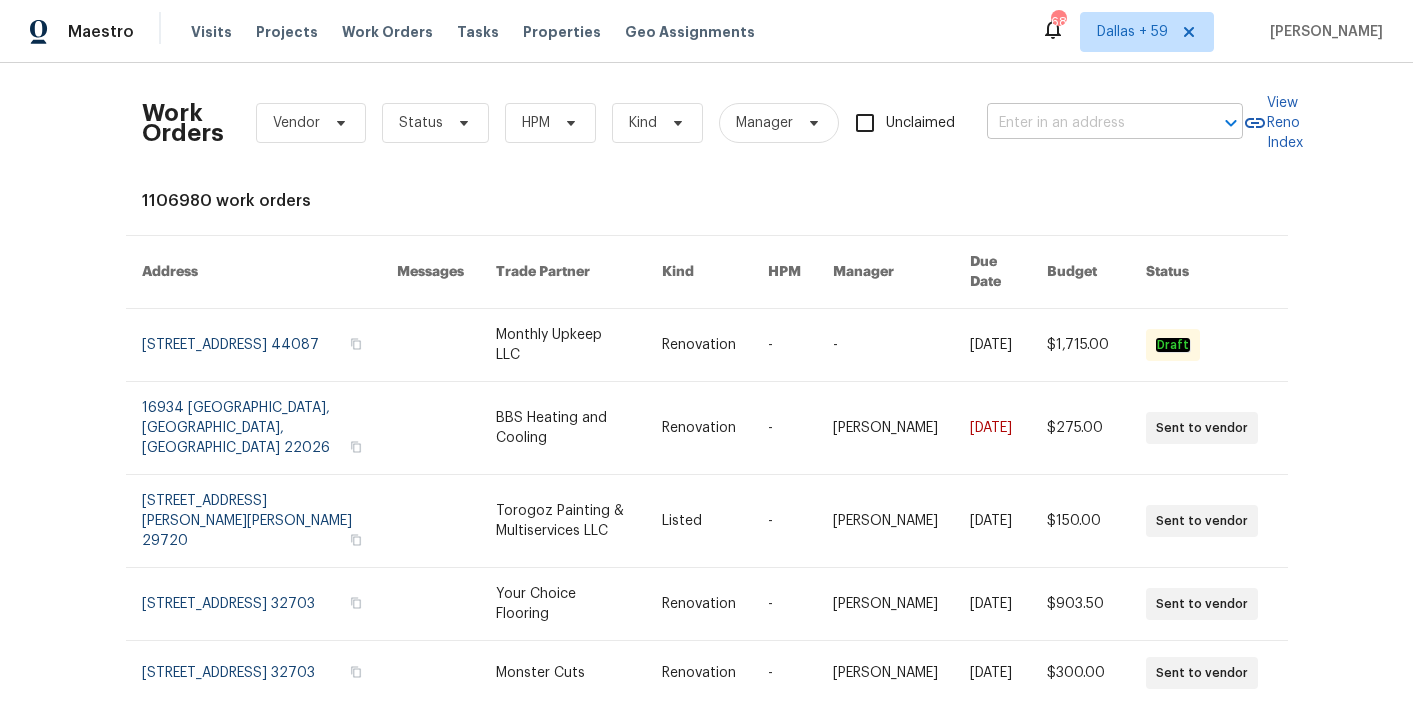 click at bounding box center (1087, 123) 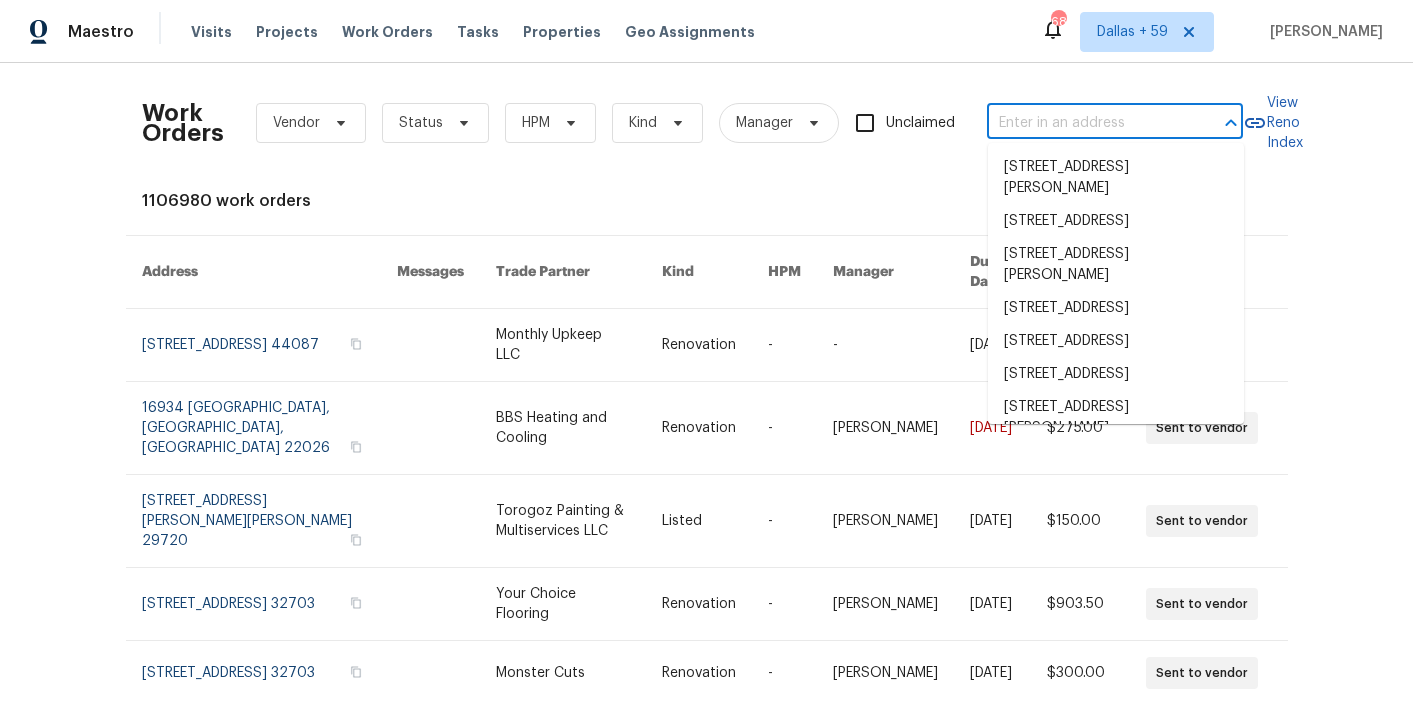 paste on "[STREET_ADDRESS]" 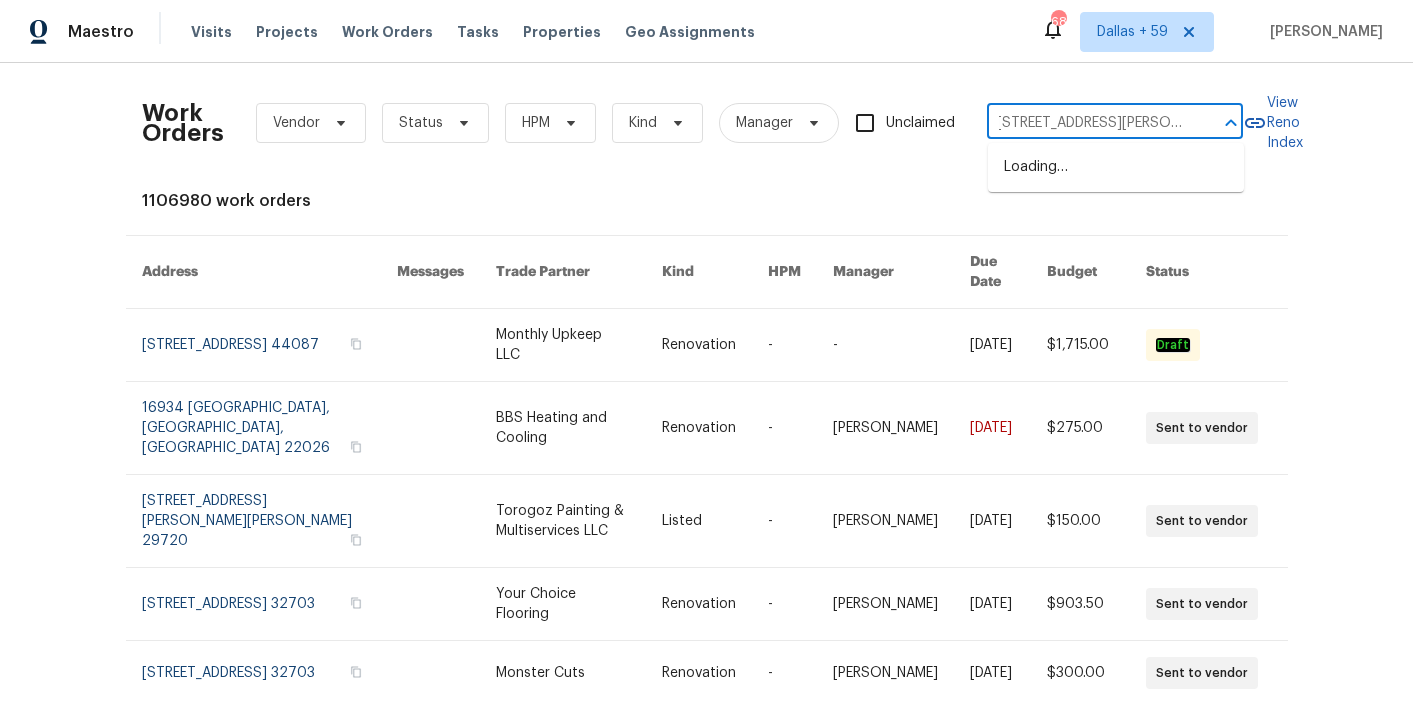 scroll, scrollTop: 0, scrollLeft: 0, axis: both 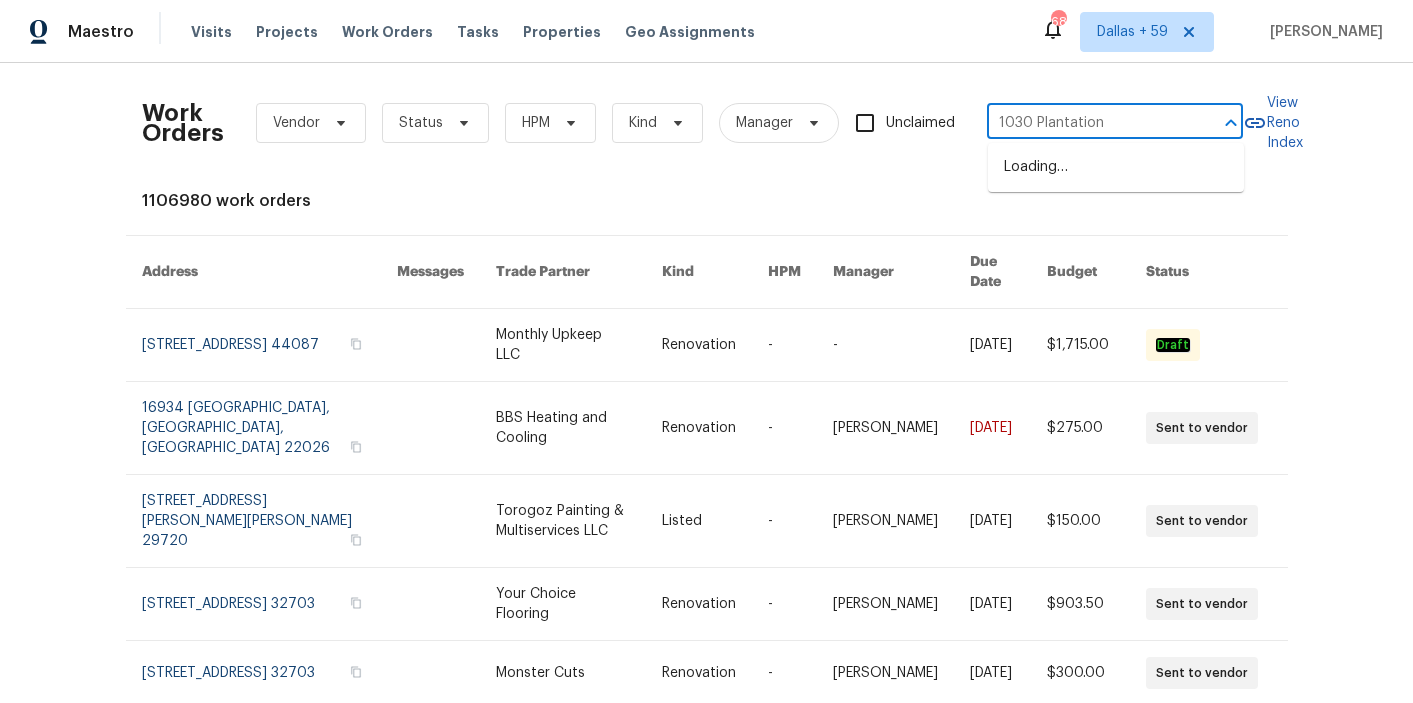 type on "1030 Plantation" 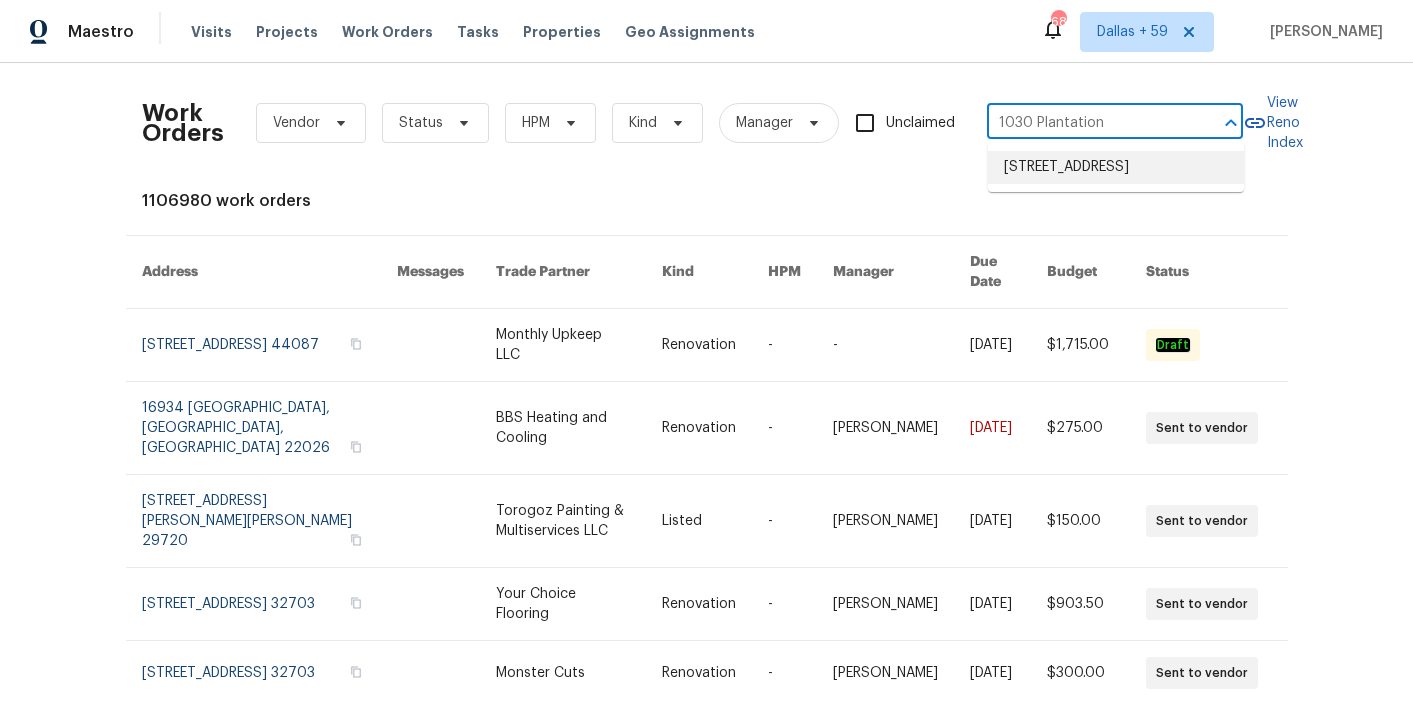 click on "[STREET_ADDRESS]" at bounding box center (1116, 167) 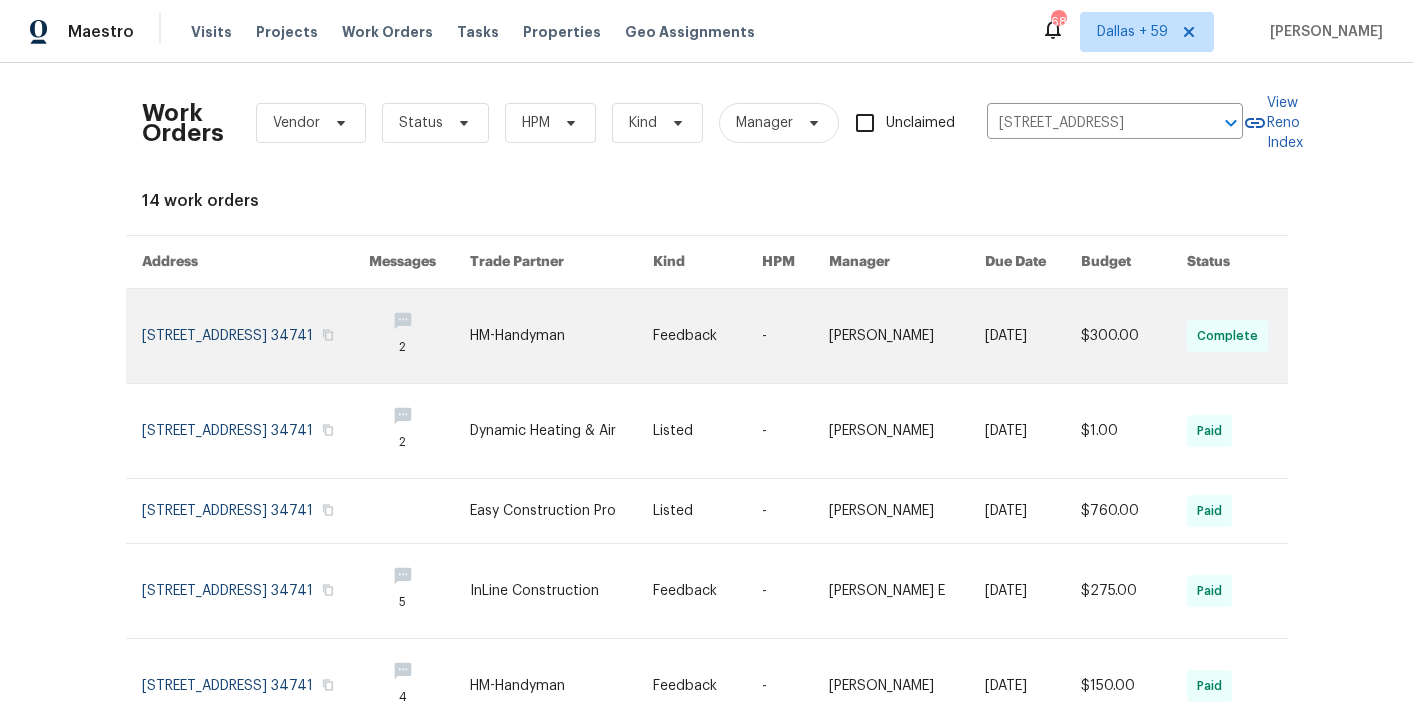 click at bounding box center [561, 336] 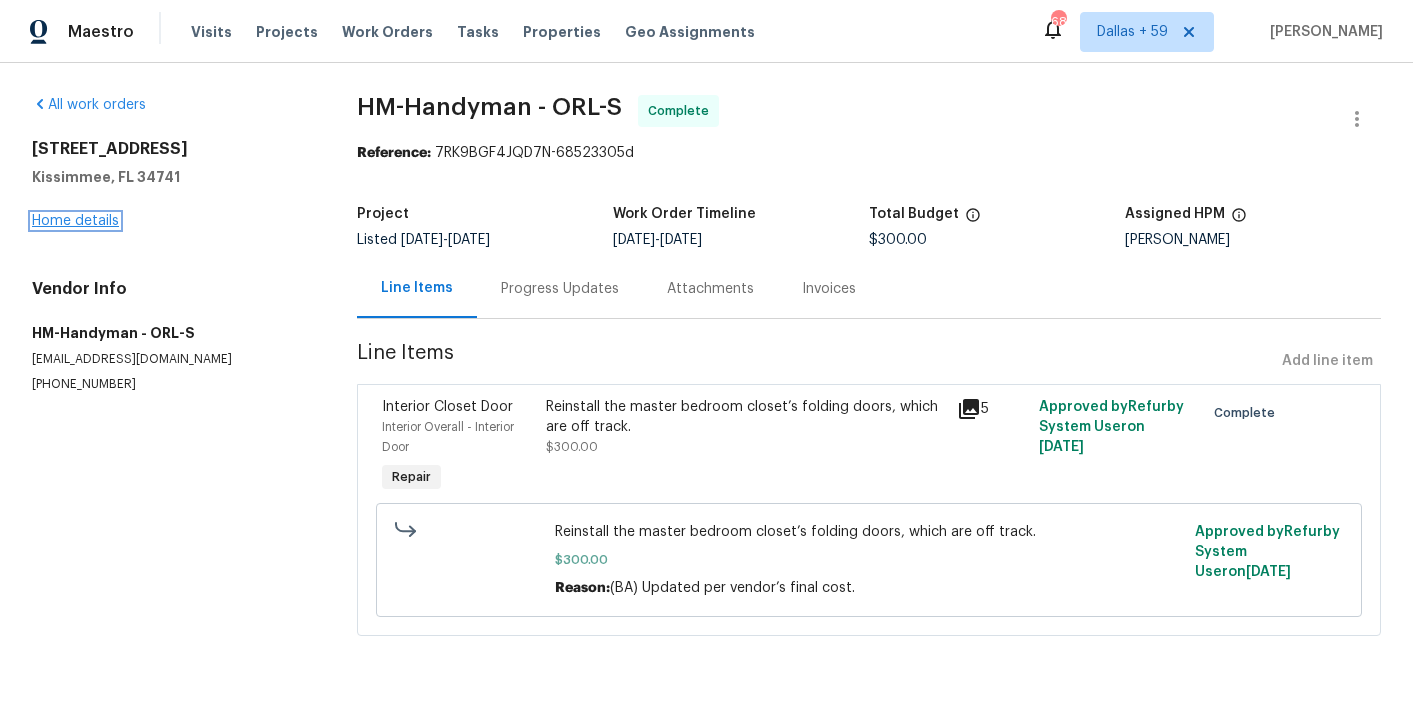 click on "Home details" at bounding box center [75, 221] 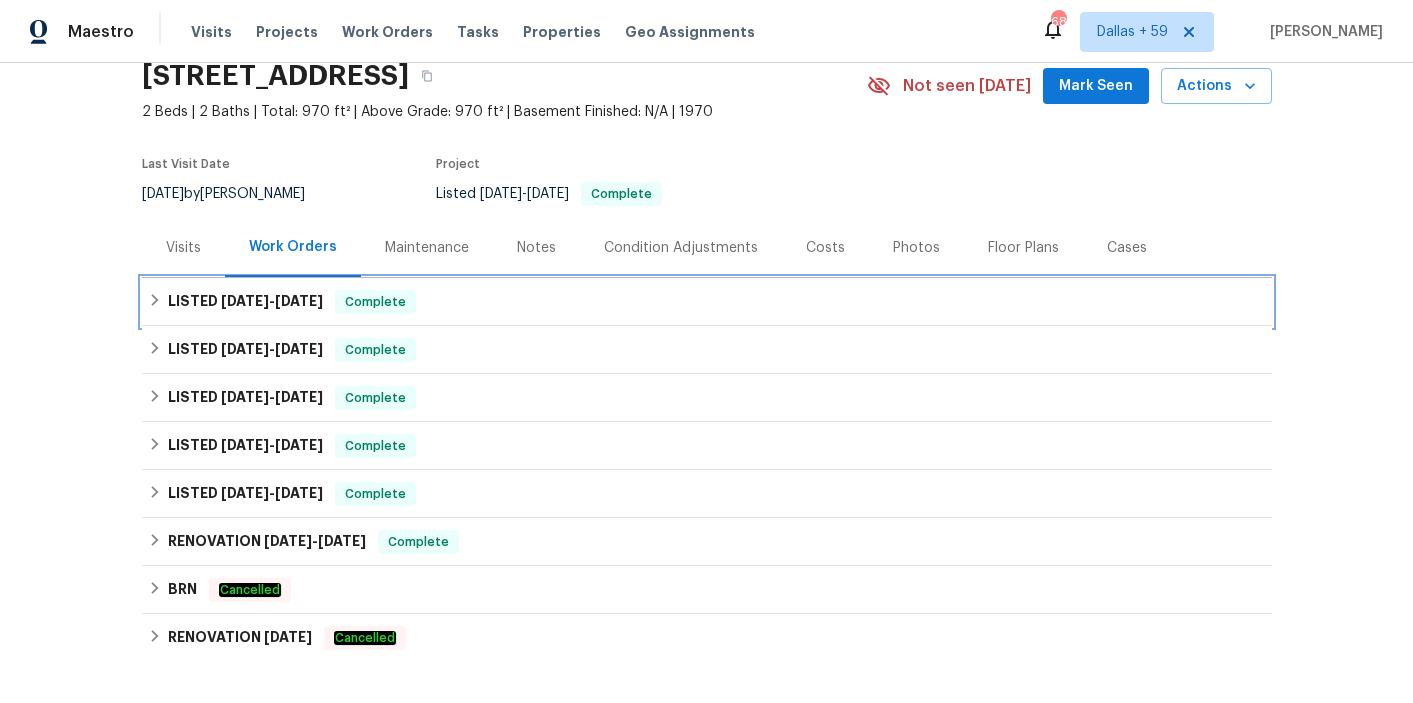 click on "LISTED   [DATE]  -  [DATE] Complete" at bounding box center (707, 302) 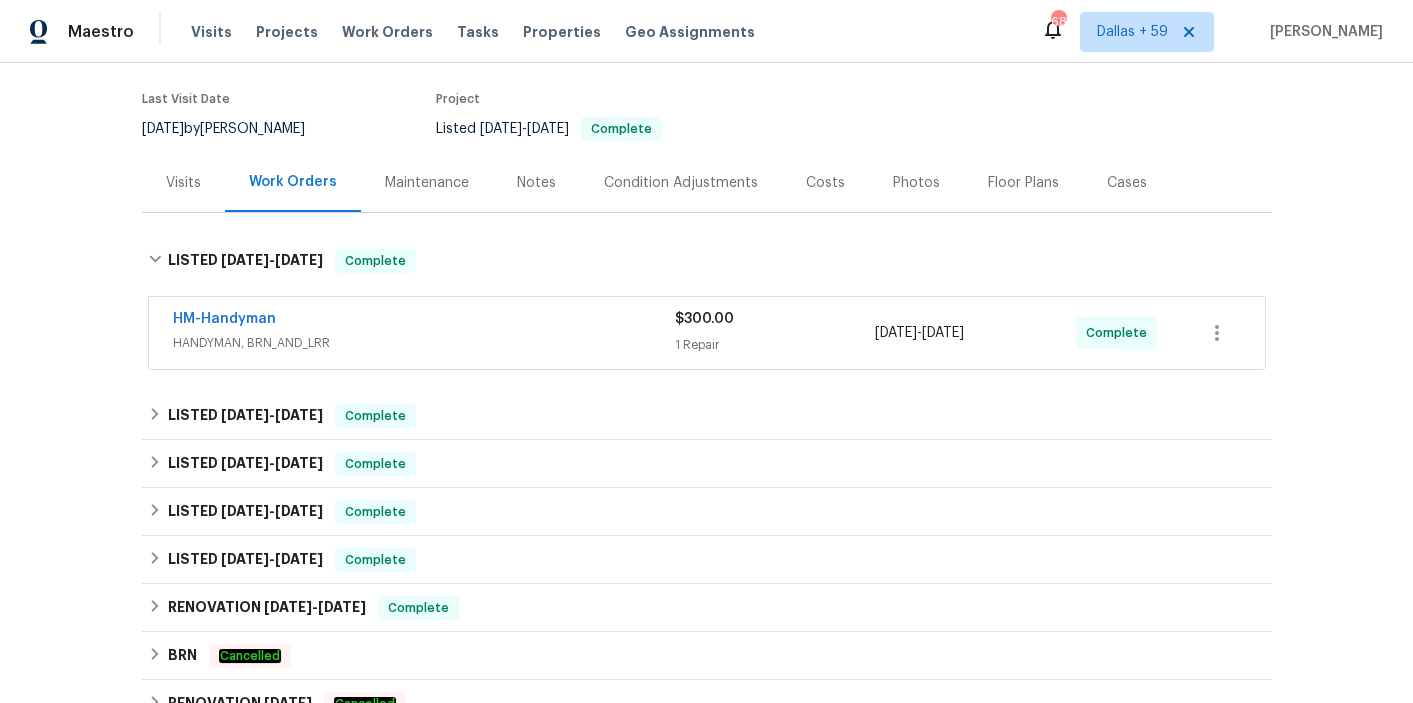click on "HM-Handyman" at bounding box center (424, 321) 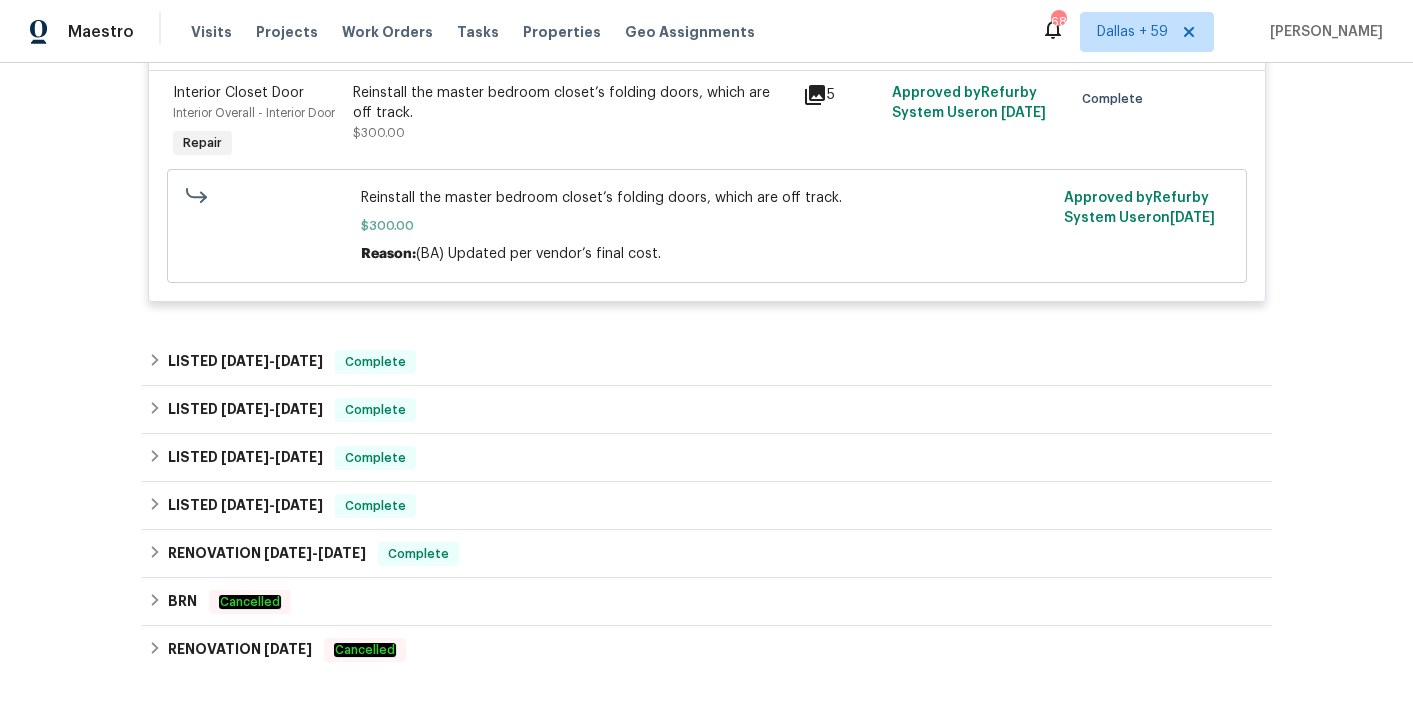scroll, scrollTop: 502, scrollLeft: 0, axis: vertical 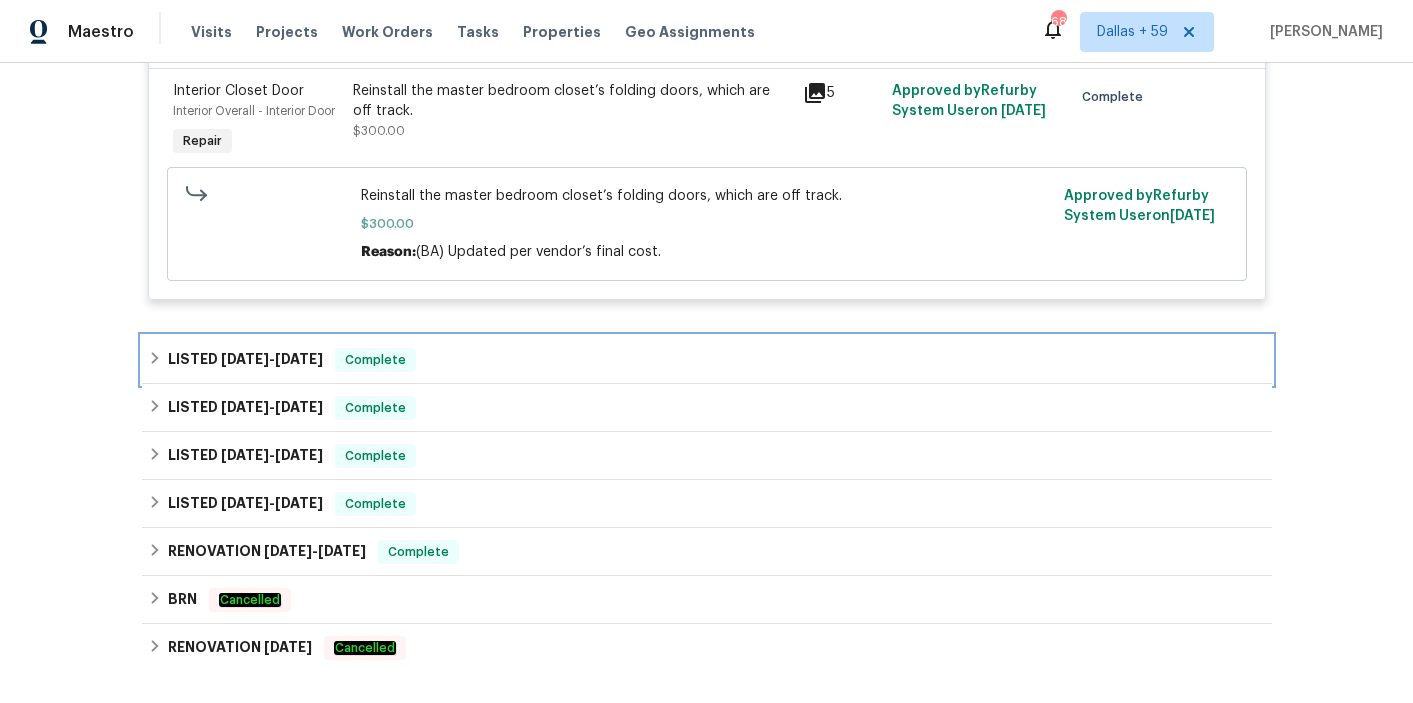 click on "LISTED   [DATE]  -  [DATE] Complete" at bounding box center (707, 360) 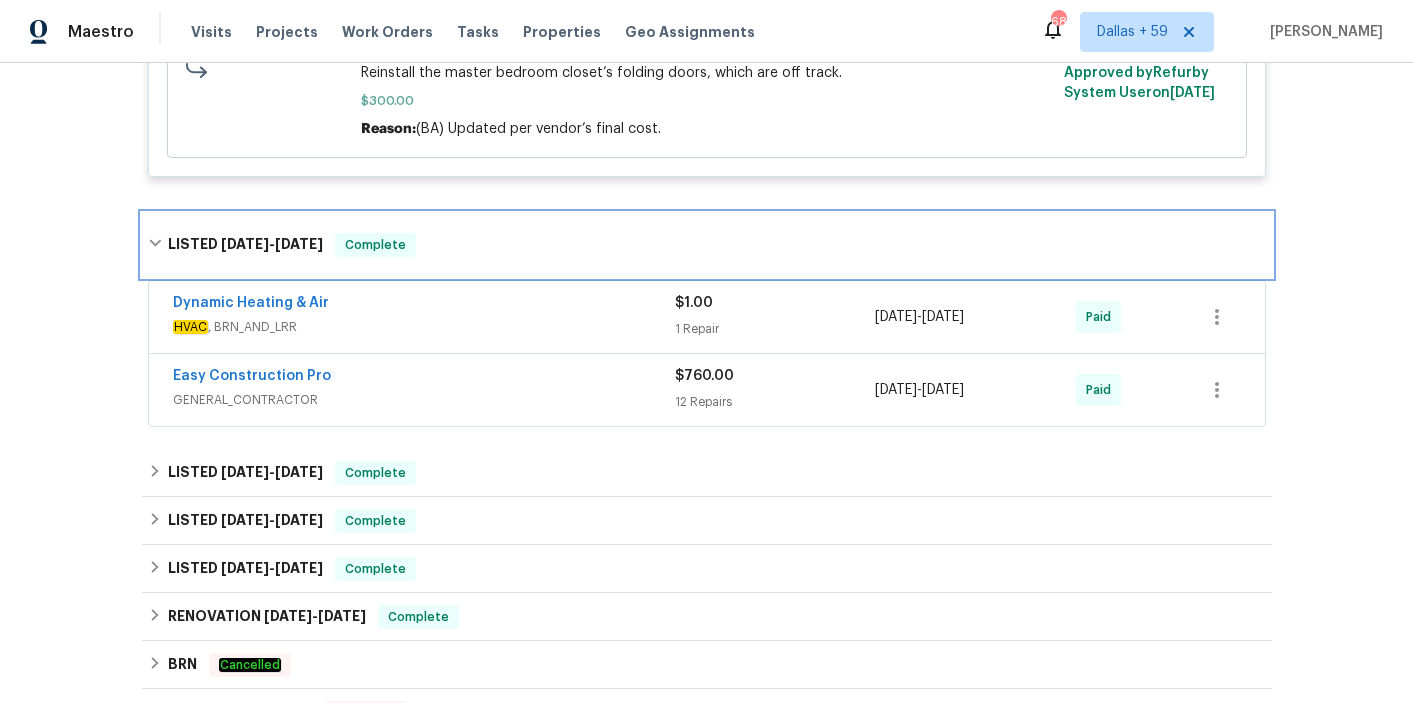 scroll, scrollTop: 627, scrollLeft: 0, axis: vertical 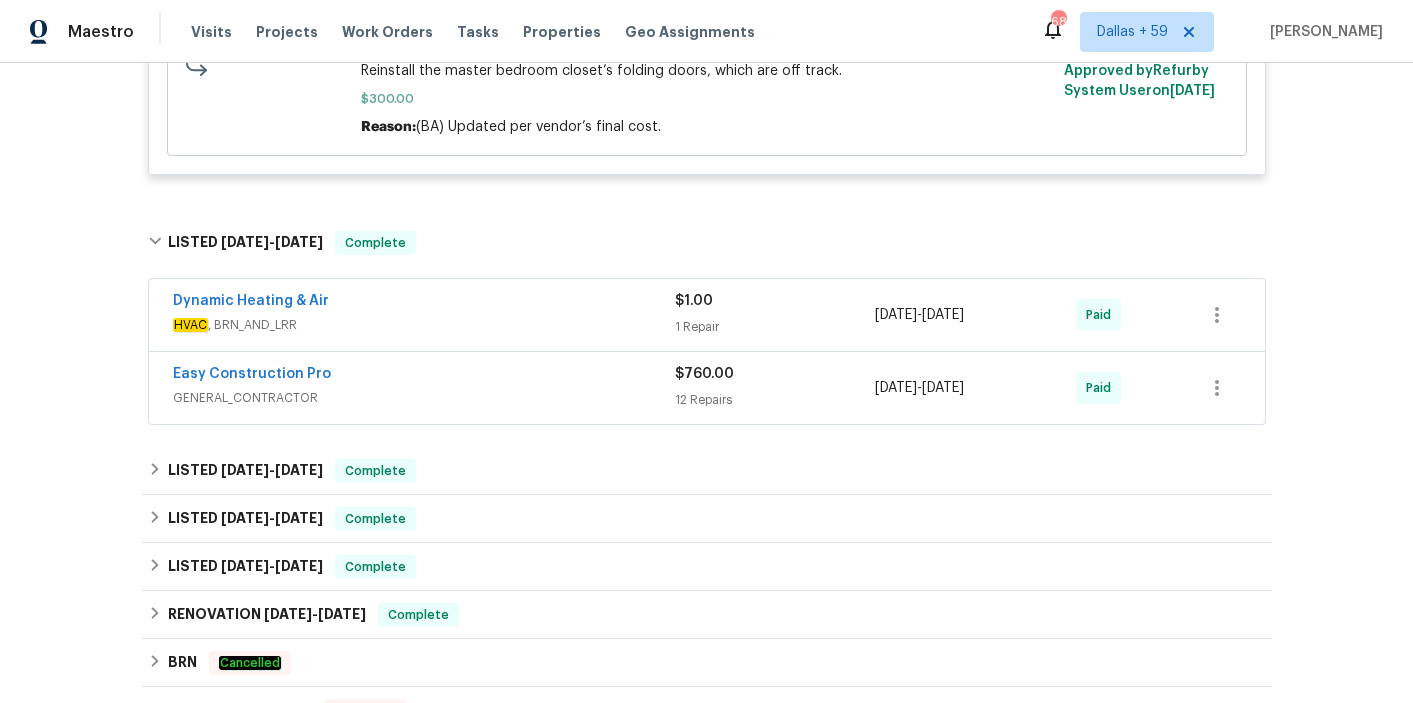 click on "Easy Construction Pro" at bounding box center [424, 376] 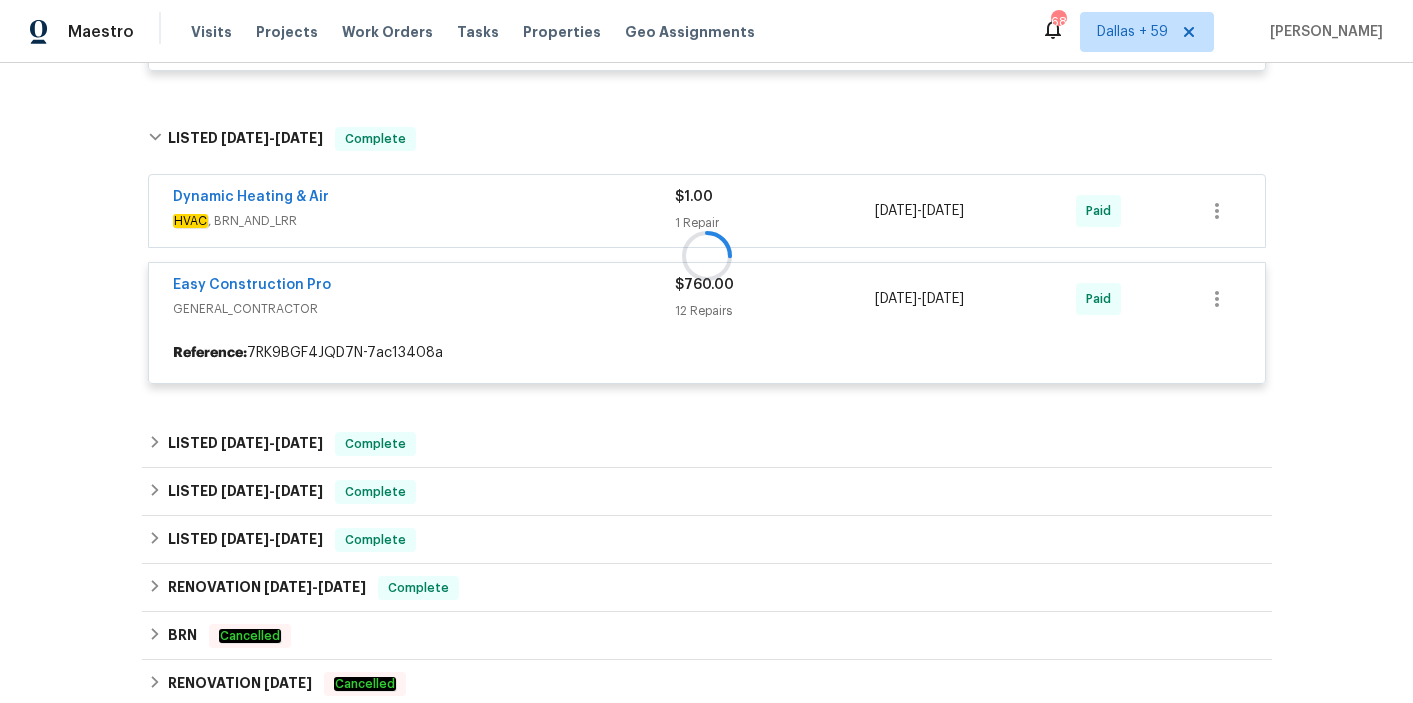 scroll, scrollTop: 750, scrollLeft: 0, axis: vertical 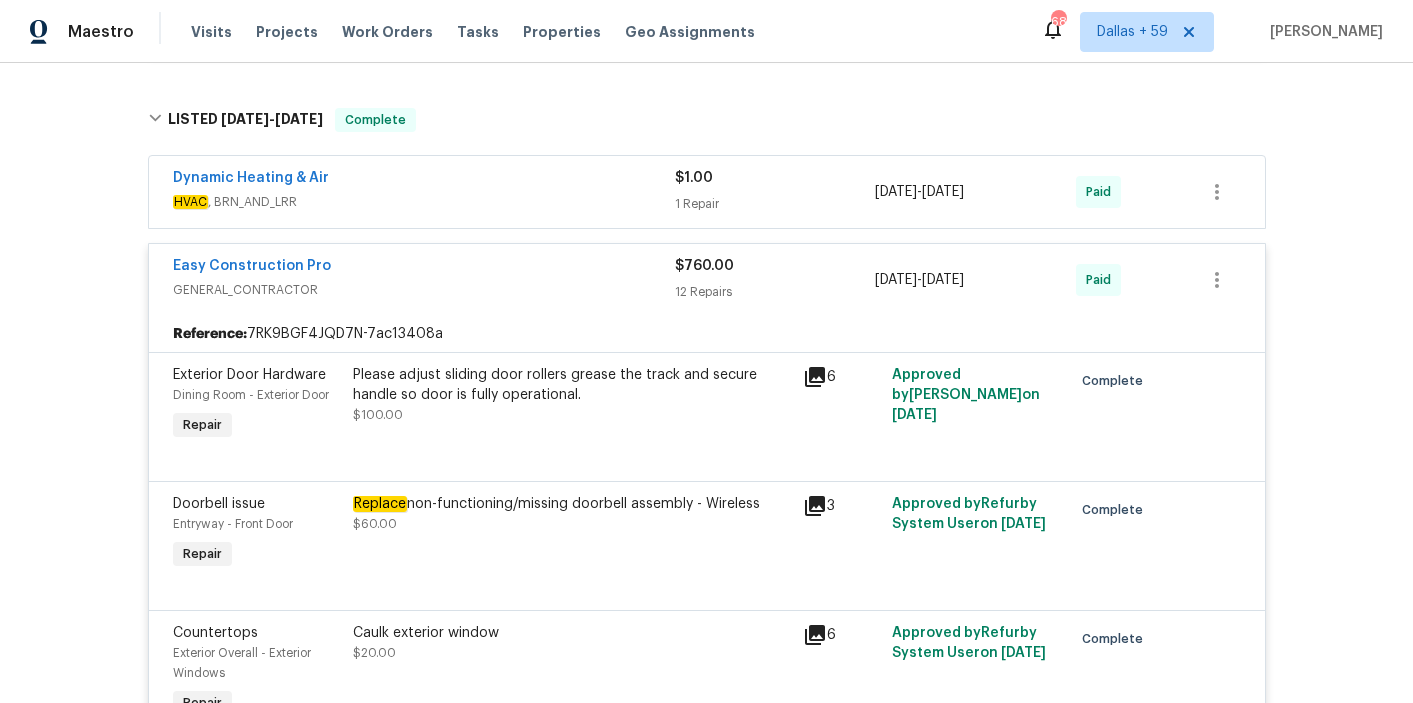 click on "Dynamic Heating & Air" at bounding box center [424, 180] 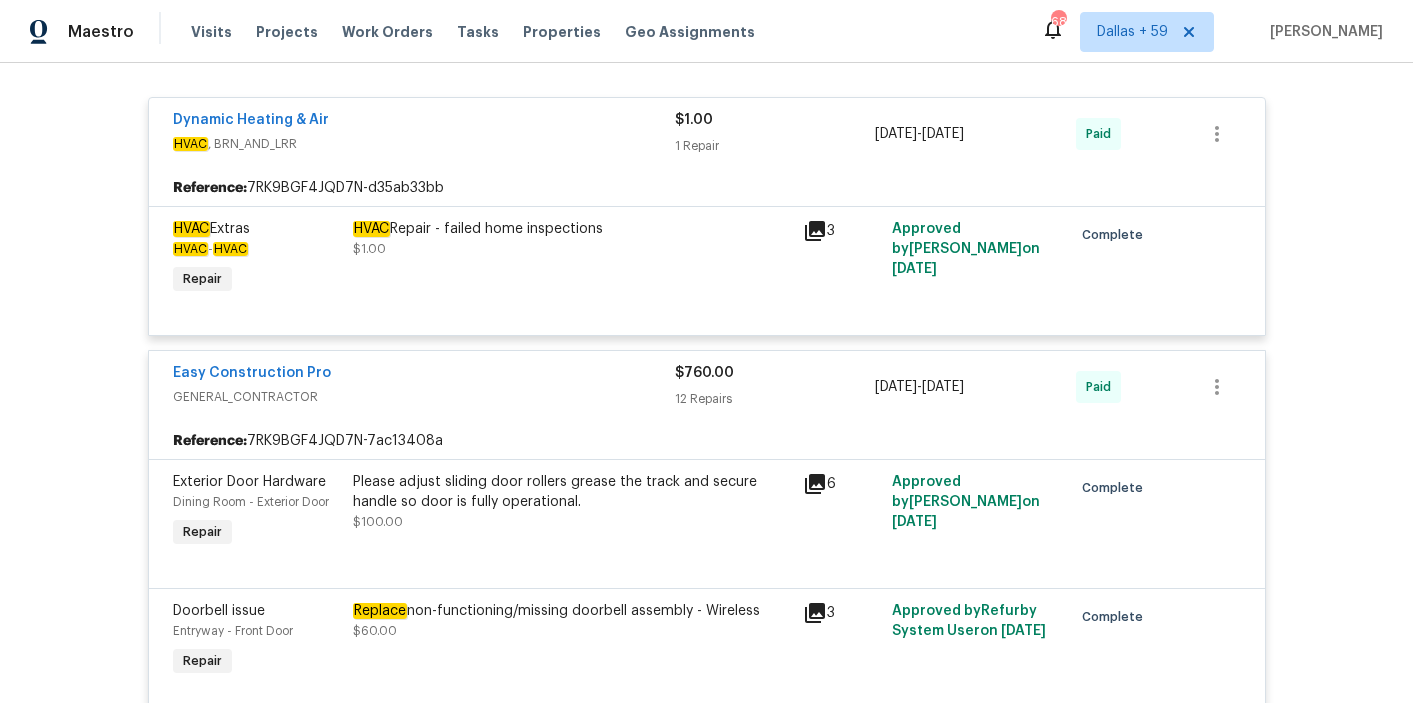 scroll, scrollTop: 855, scrollLeft: 0, axis: vertical 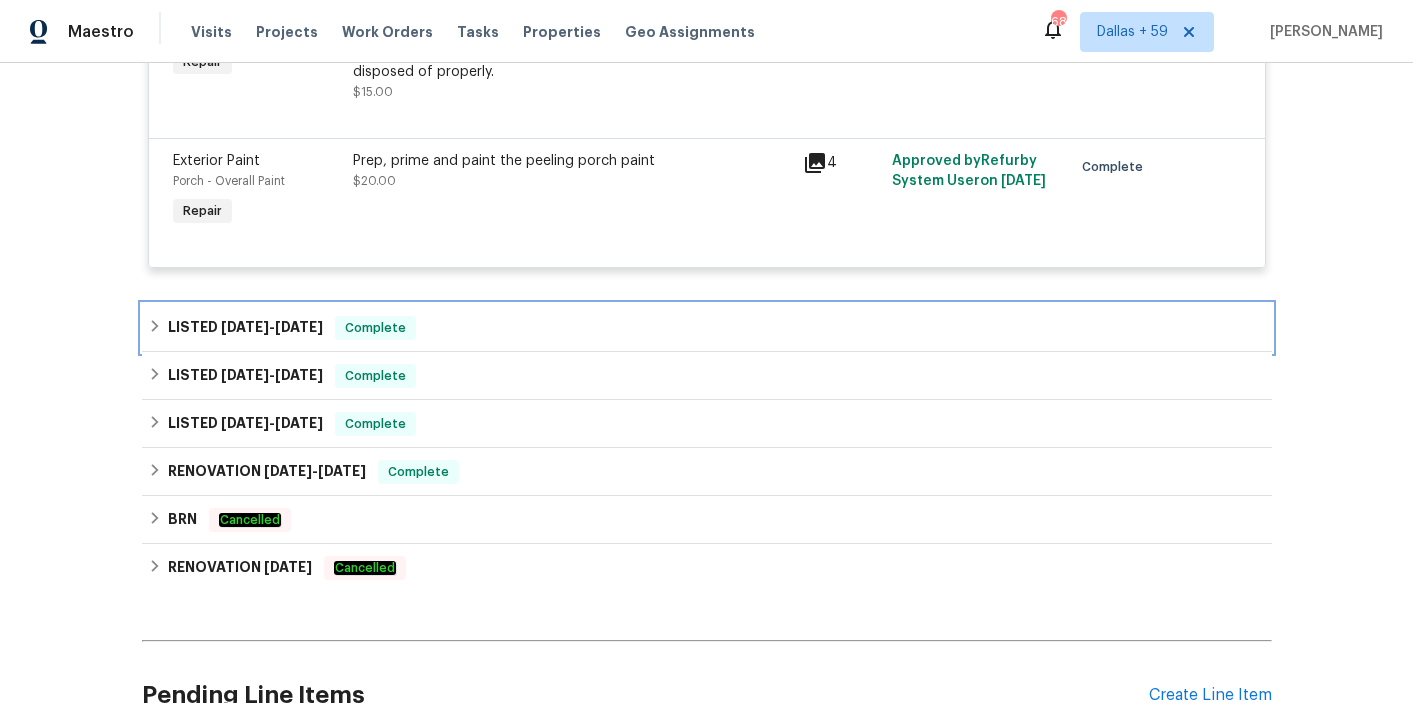 click on "LISTED   [DATE]  -  [DATE] Complete" at bounding box center (707, 328) 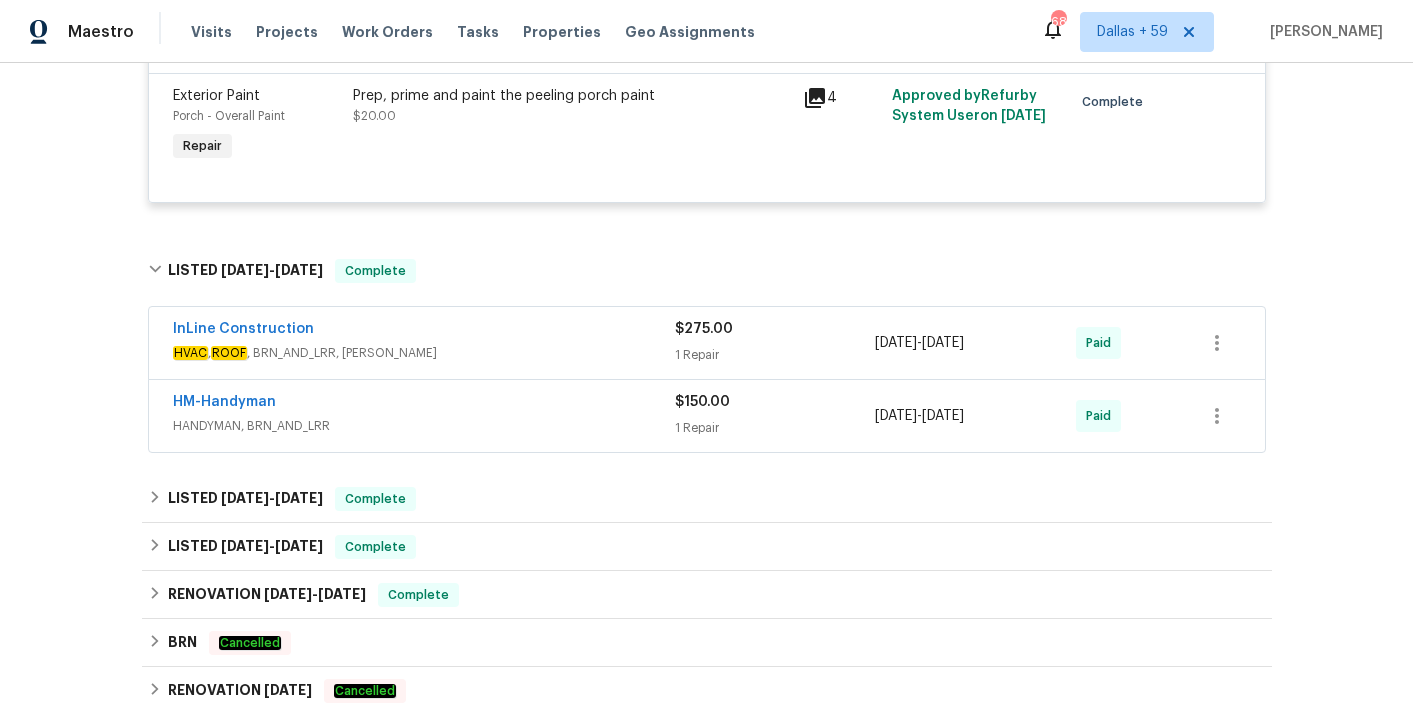 click on "InLine Construction" at bounding box center [424, 331] 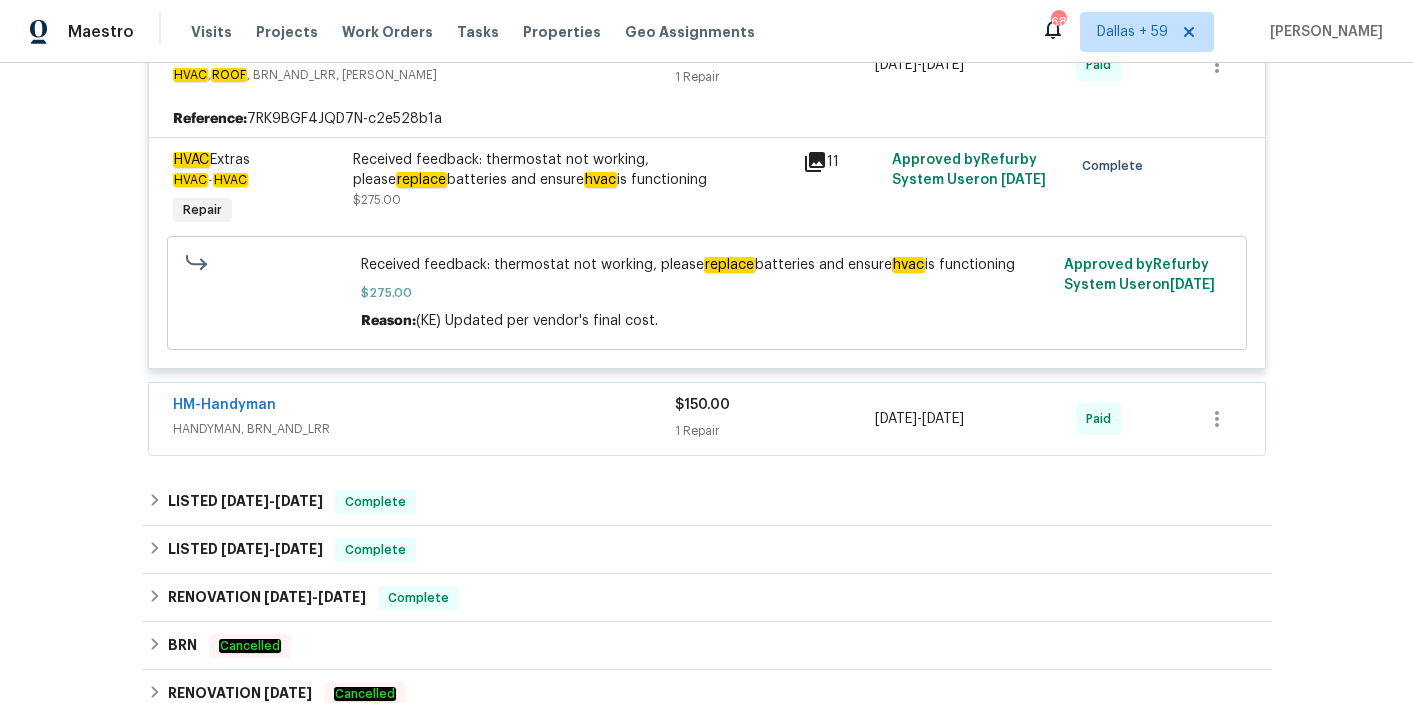 scroll, scrollTop: 3085, scrollLeft: 0, axis: vertical 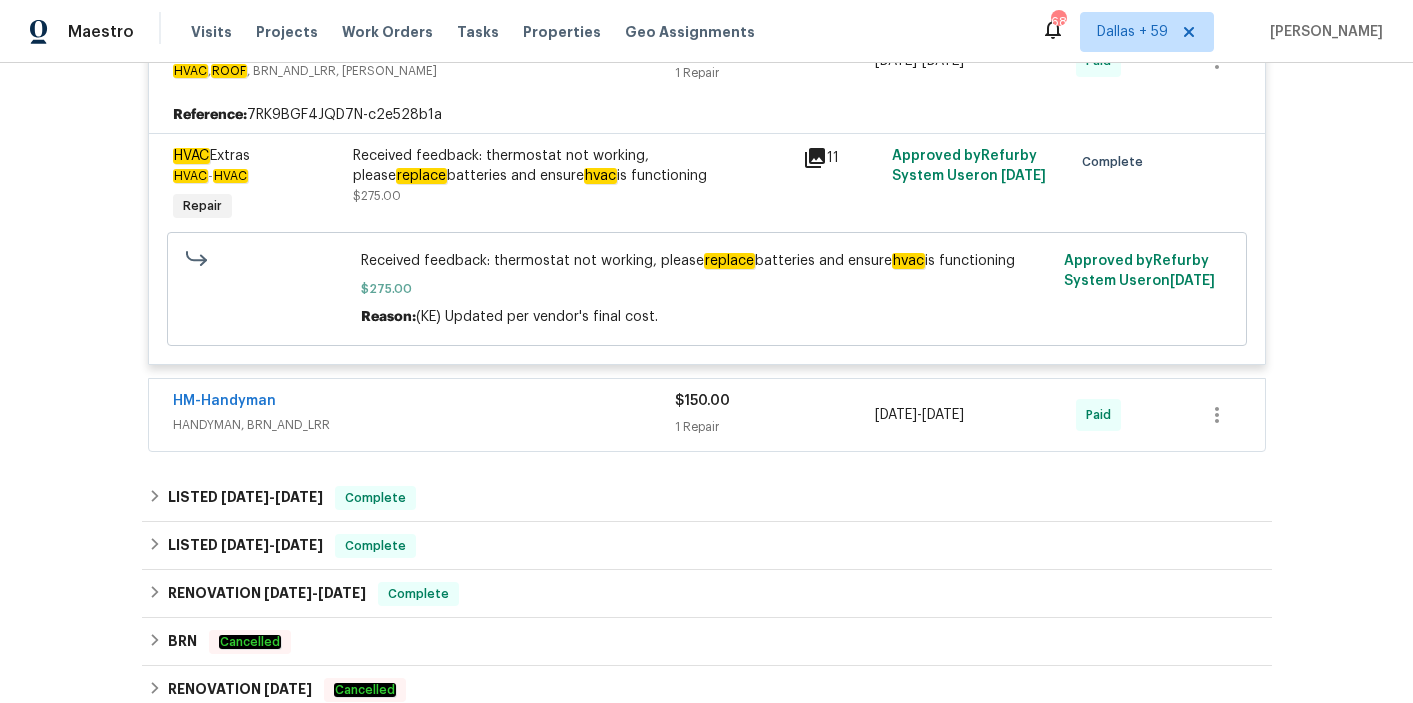 click on "HM-Handyman" at bounding box center (424, 403) 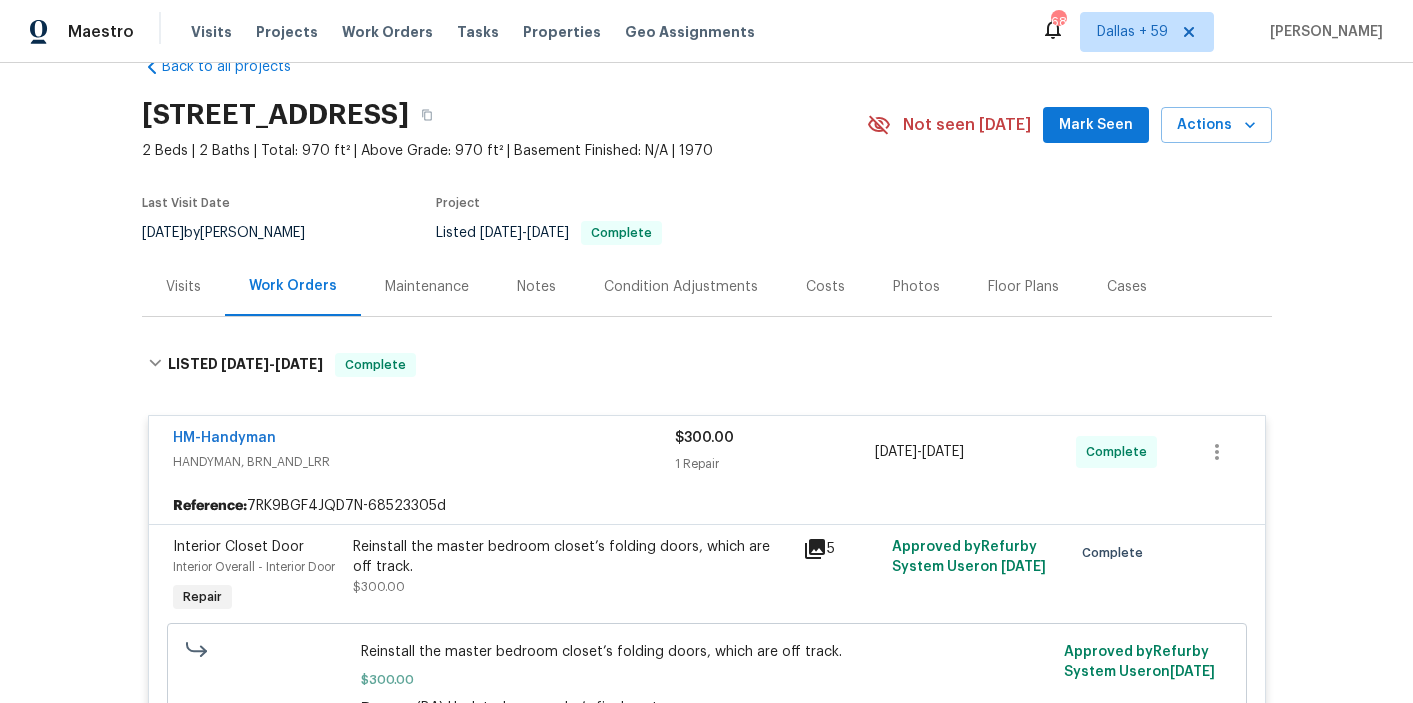 scroll, scrollTop: 0, scrollLeft: 0, axis: both 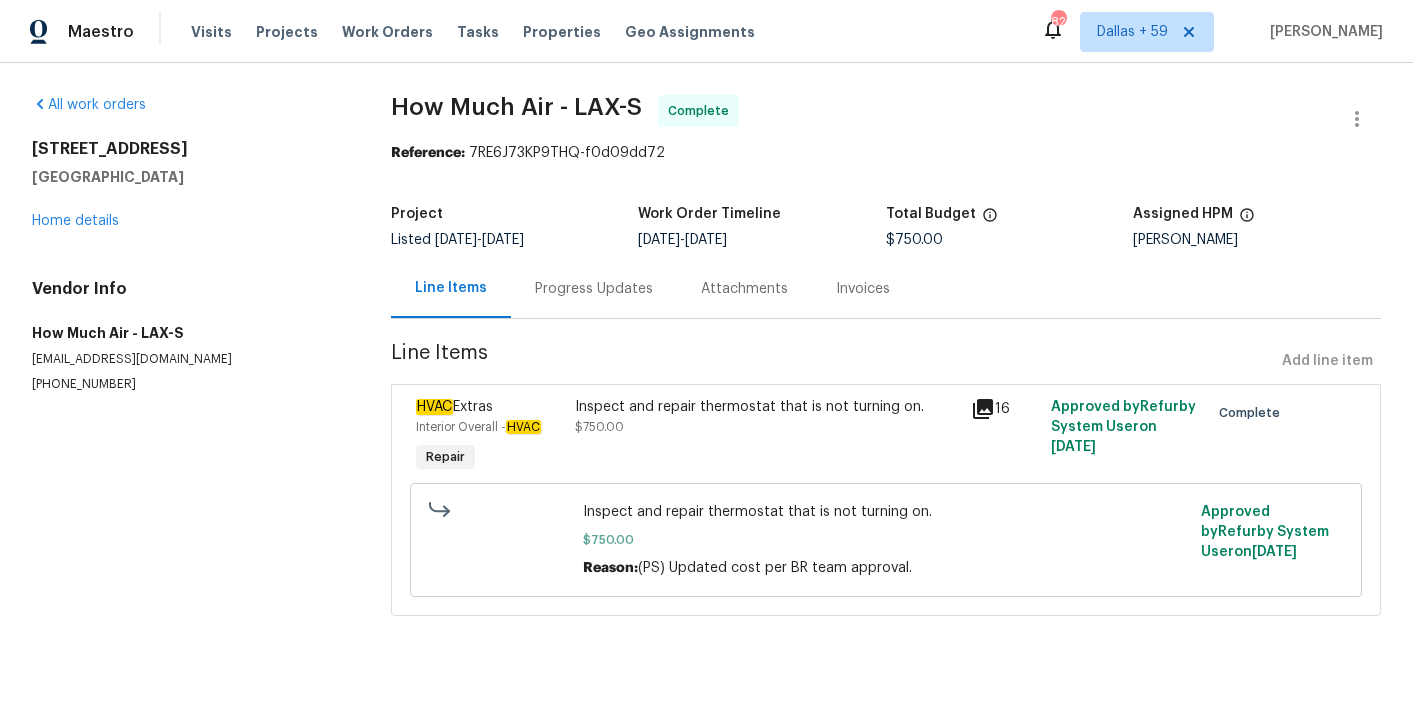 click on "Progress Updates" at bounding box center [594, 289] 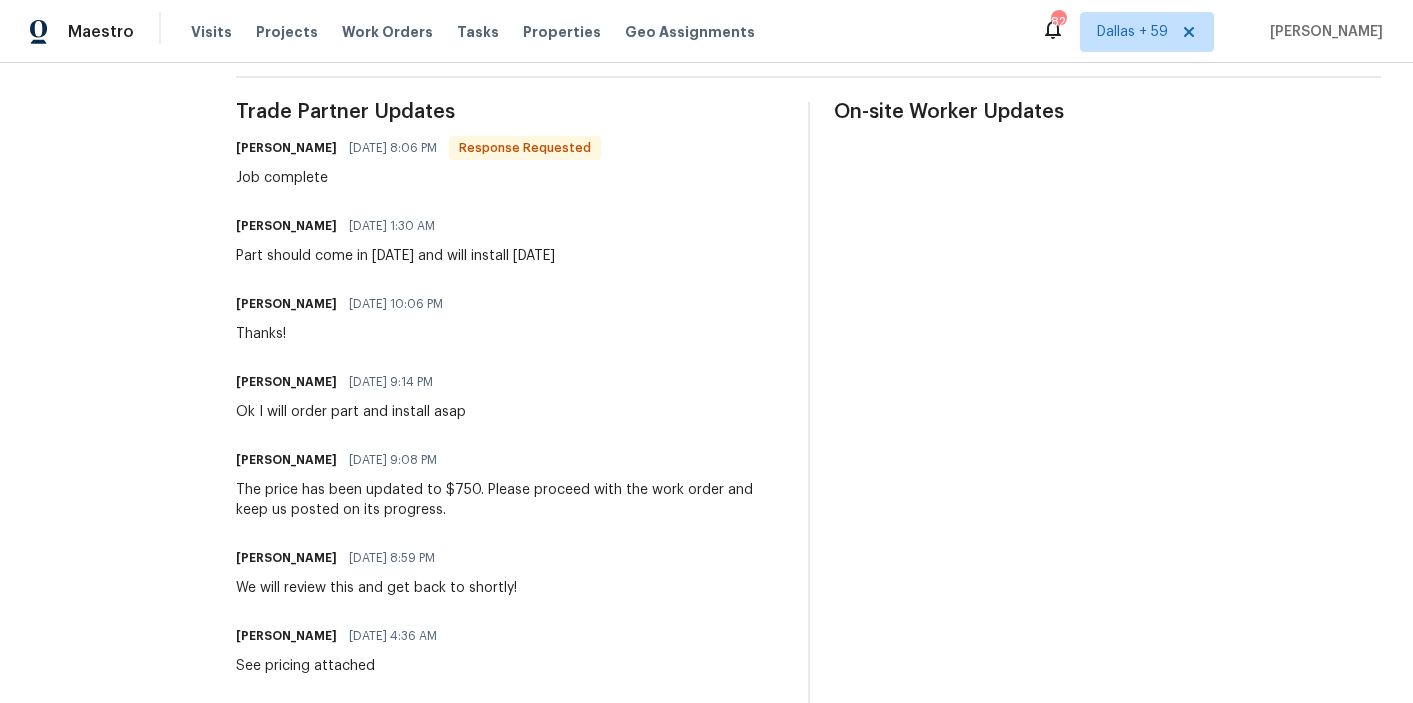 scroll, scrollTop: 600, scrollLeft: 0, axis: vertical 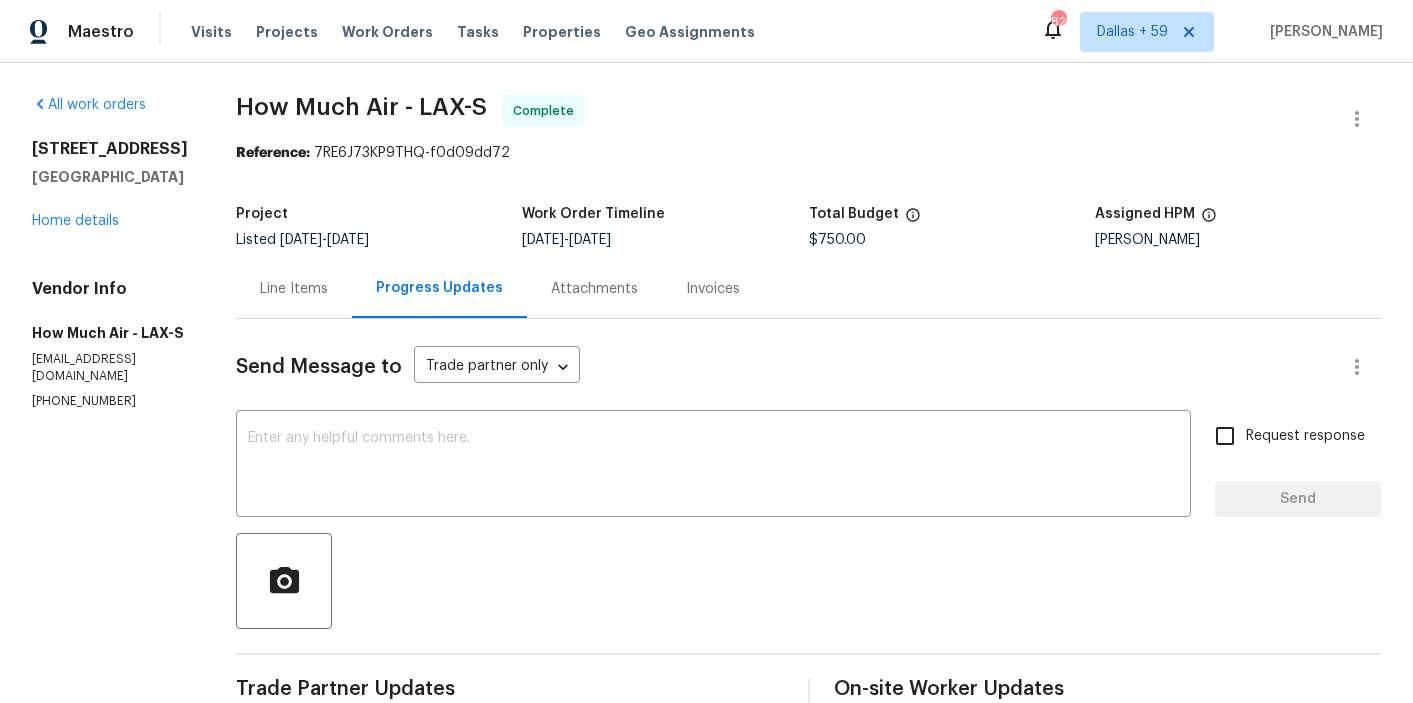 click on "Invoices" at bounding box center [713, 289] 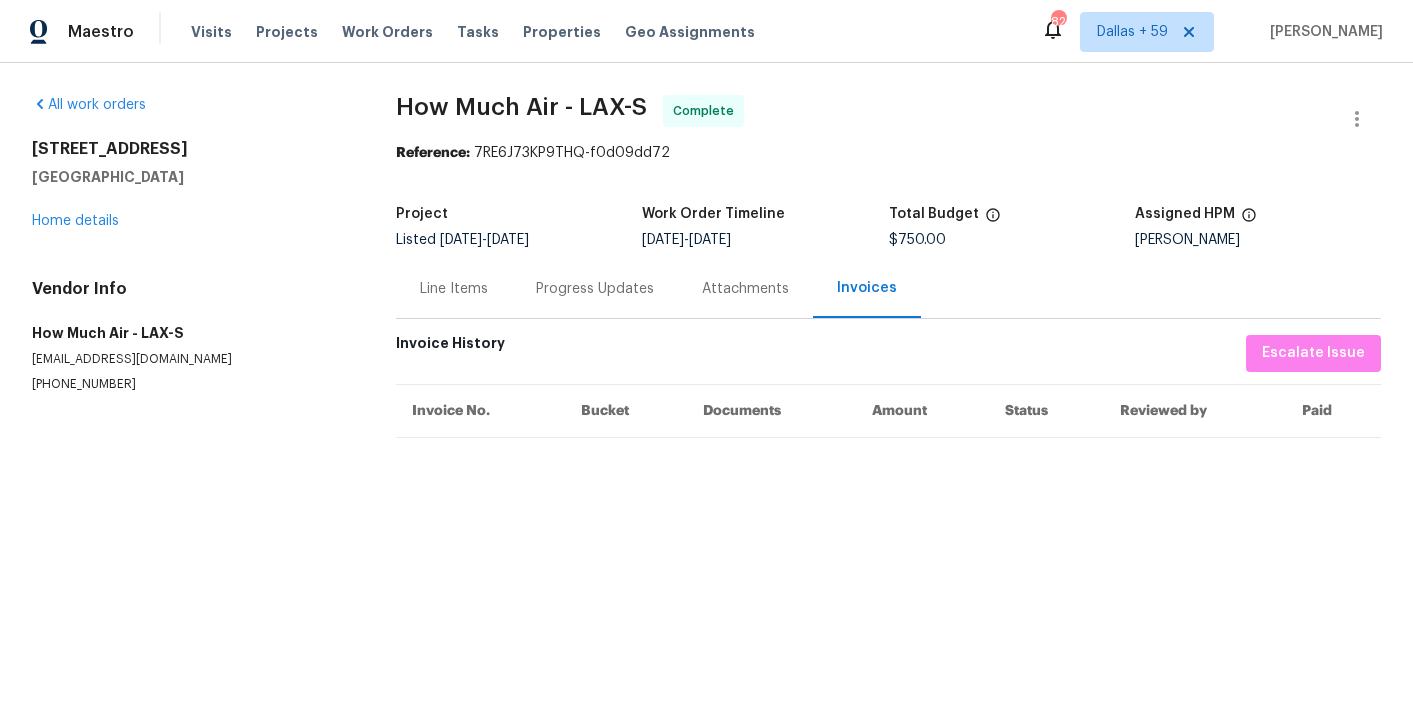 click on "Progress Updates" at bounding box center [595, 289] 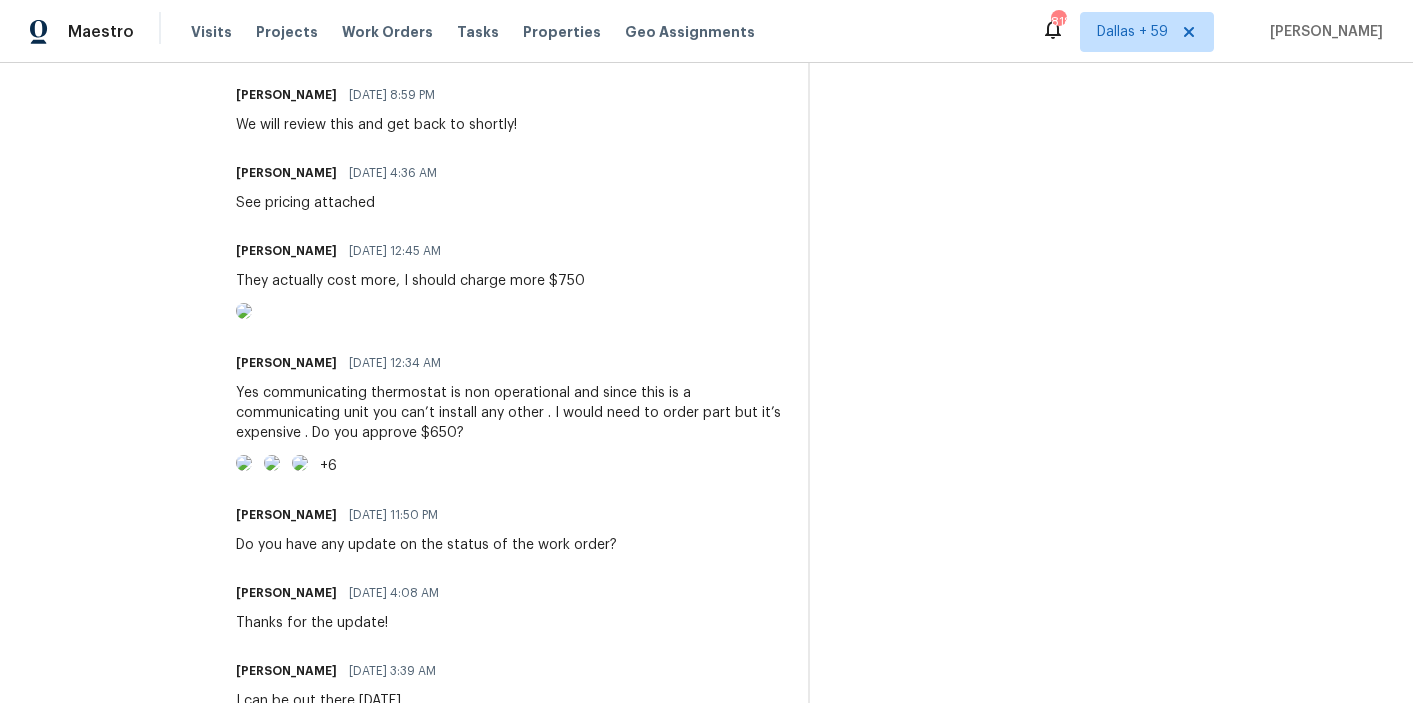 scroll, scrollTop: 1038, scrollLeft: 0, axis: vertical 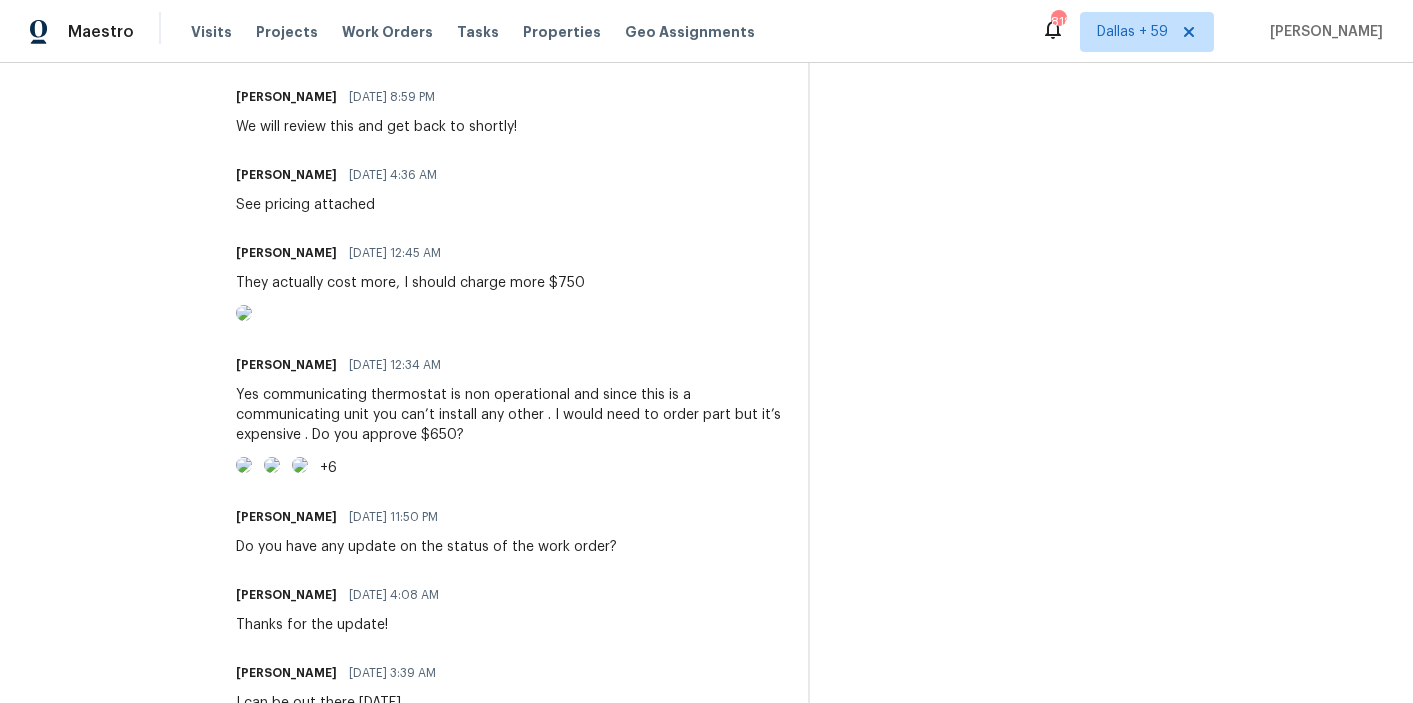 click at bounding box center [244, 313] 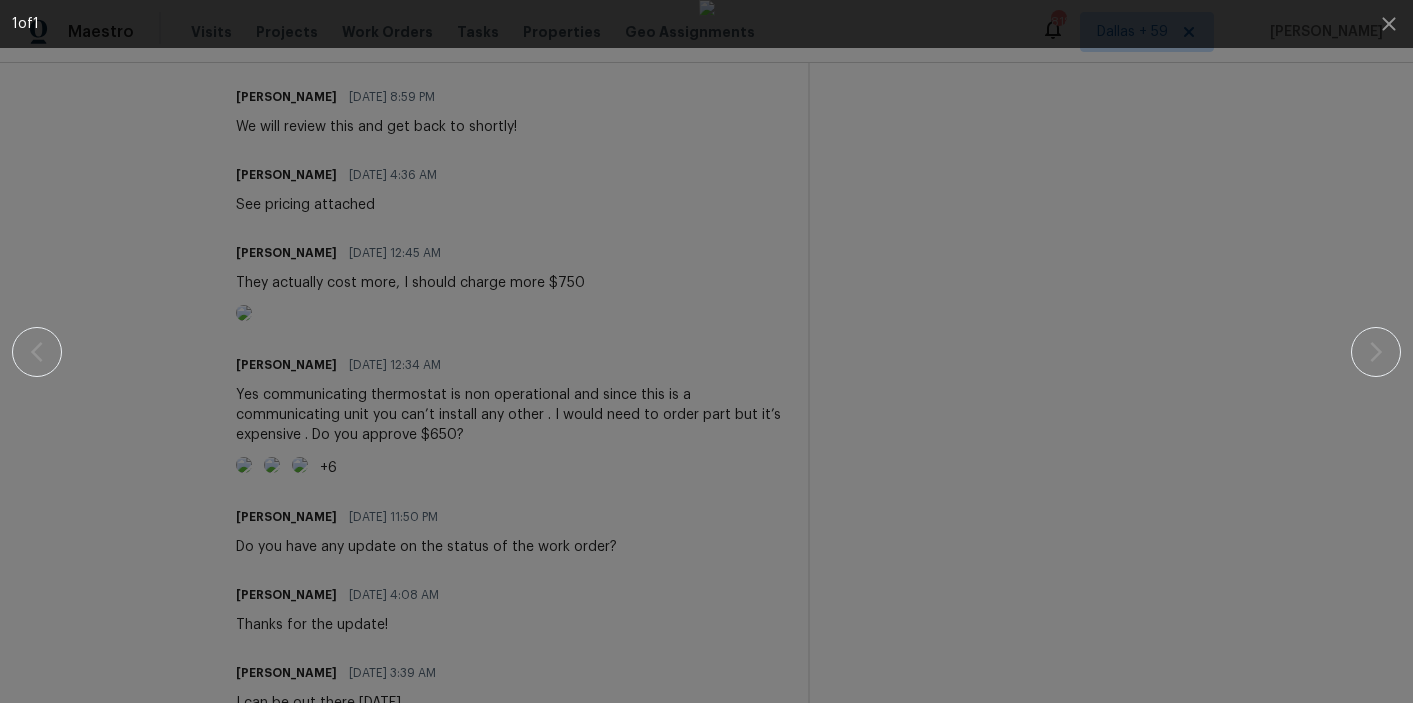 click at bounding box center [706, 351] 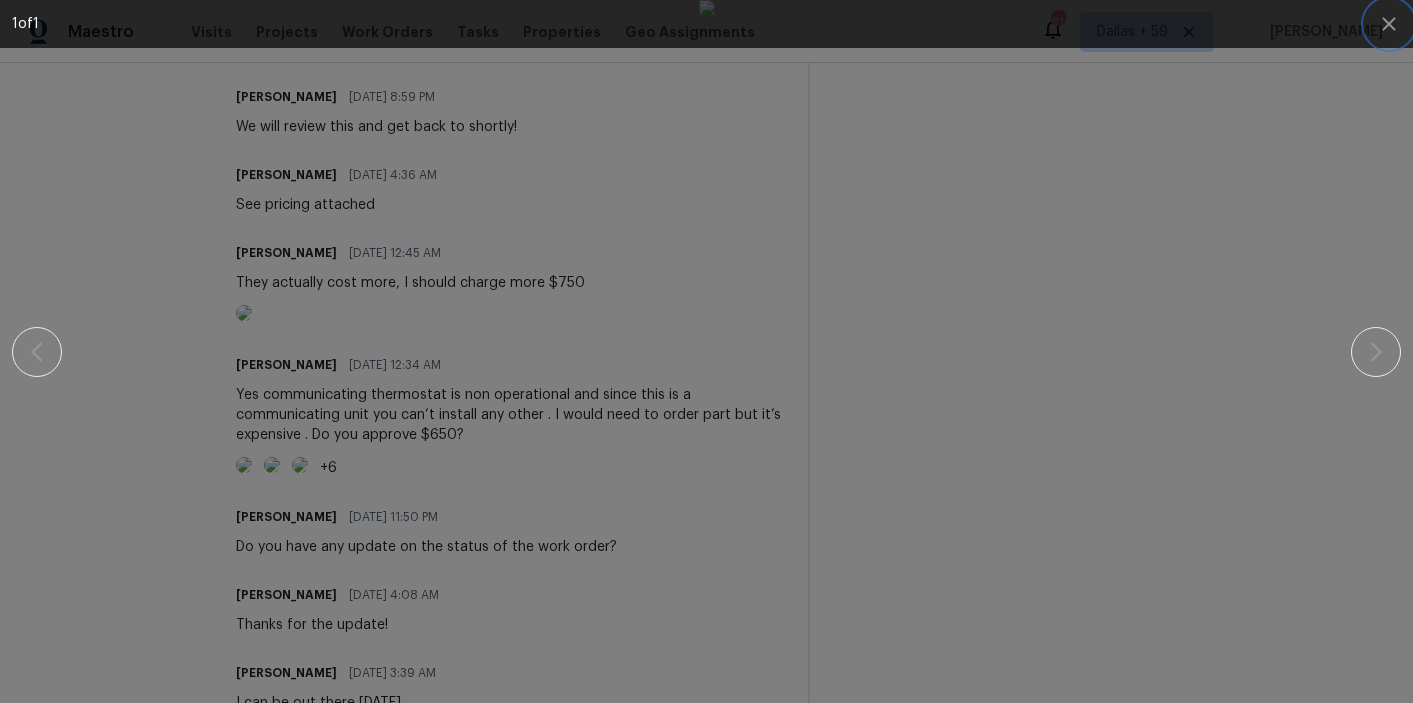 click 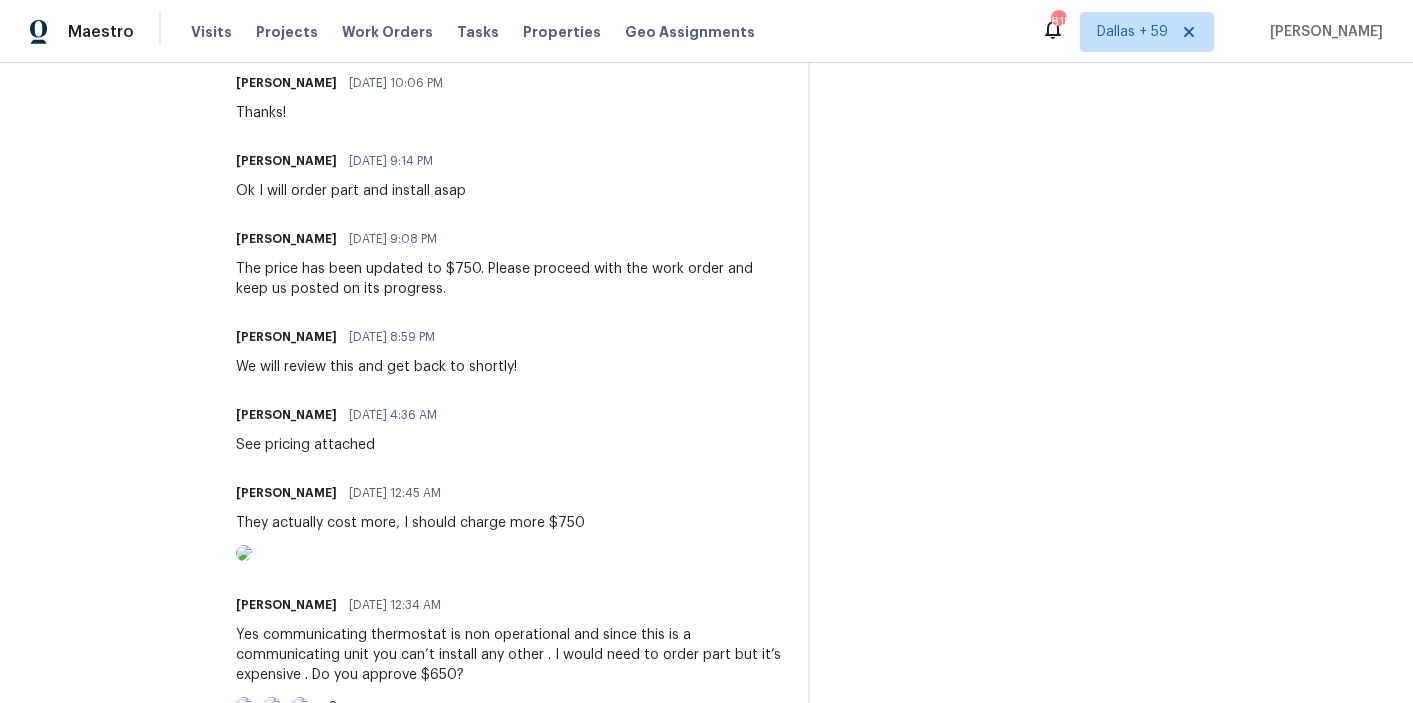 scroll, scrollTop: 809, scrollLeft: 0, axis: vertical 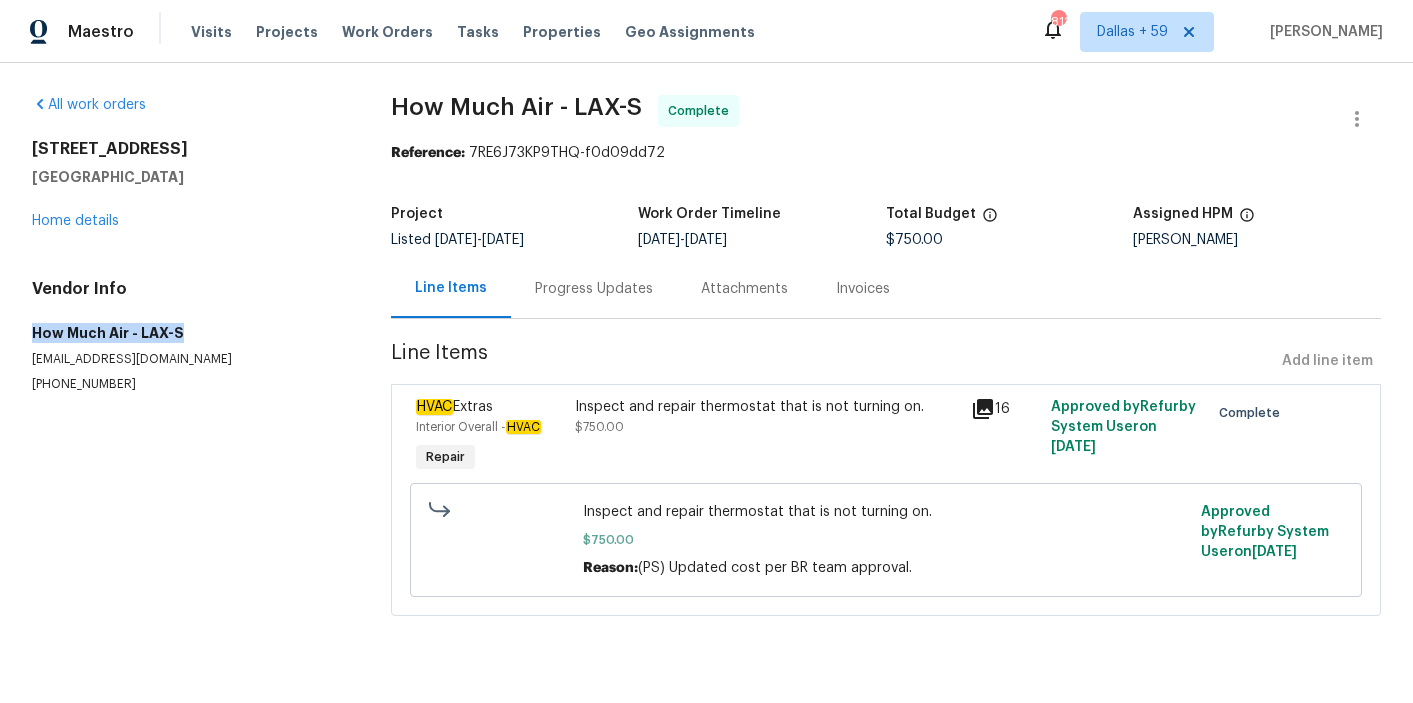 drag, startPoint x: 22, startPoint y: 331, endPoint x: 253, endPoint y: 331, distance: 231 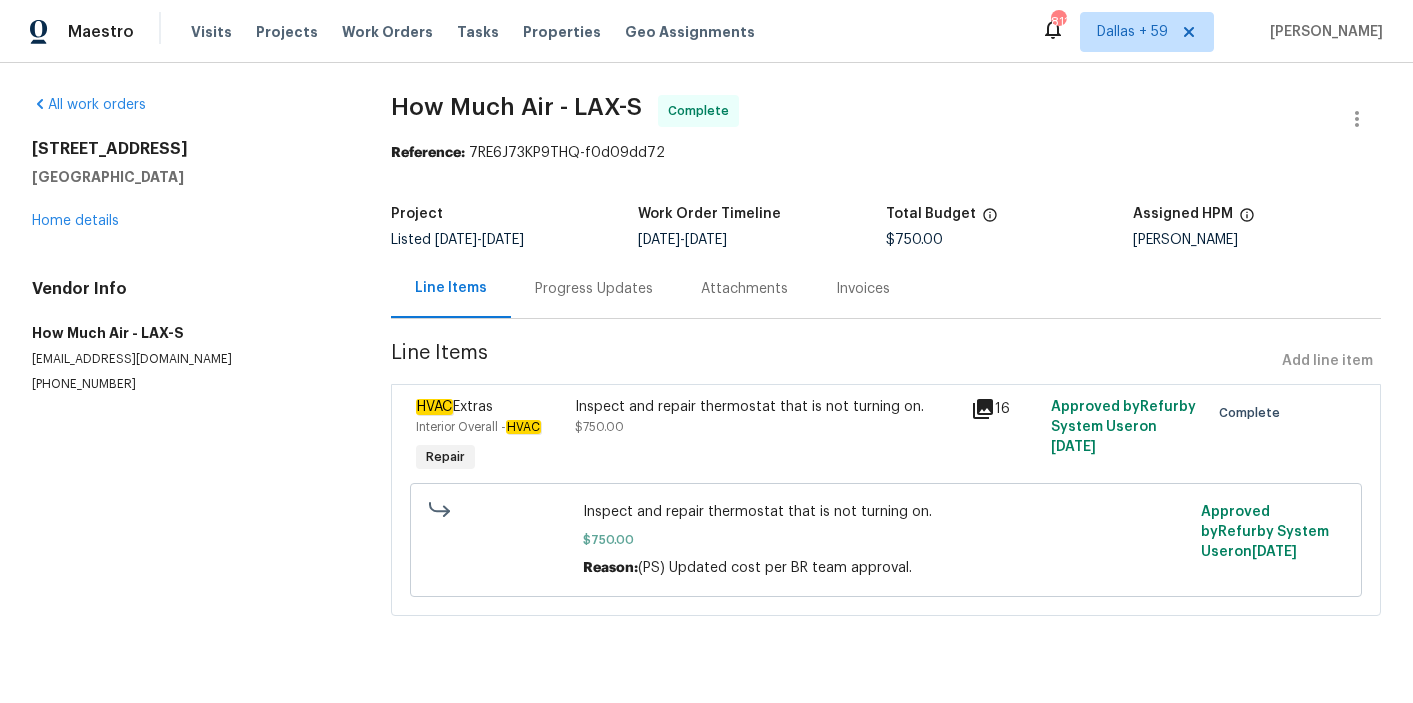 click on "All work orders 42 Parterre Ave Lake Forest, CA 92610 Home details Vendor Info How Much Air - LAX-S howmuchandy@gmail.com (562) 612-8961" at bounding box center (187, 367) 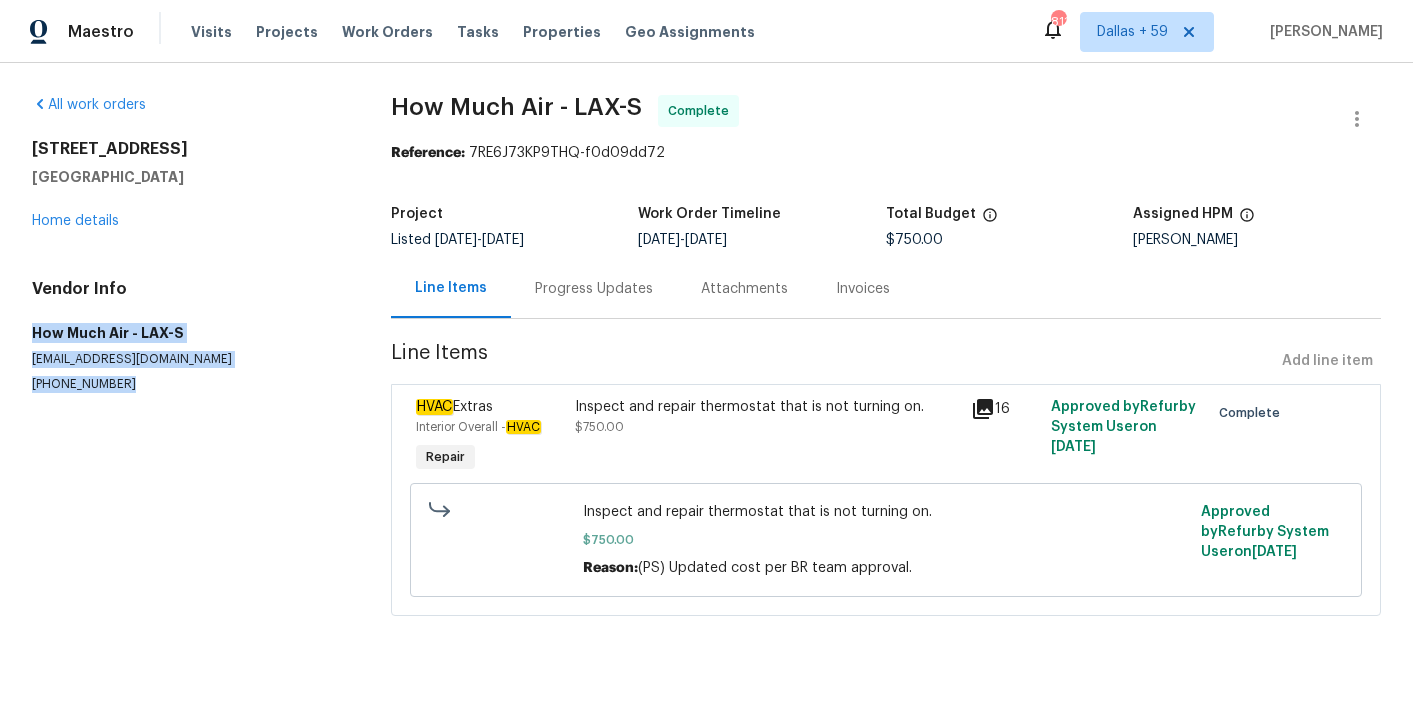 drag, startPoint x: 25, startPoint y: 339, endPoint x: 158, endPoint y: 393, distance: 143.54442 